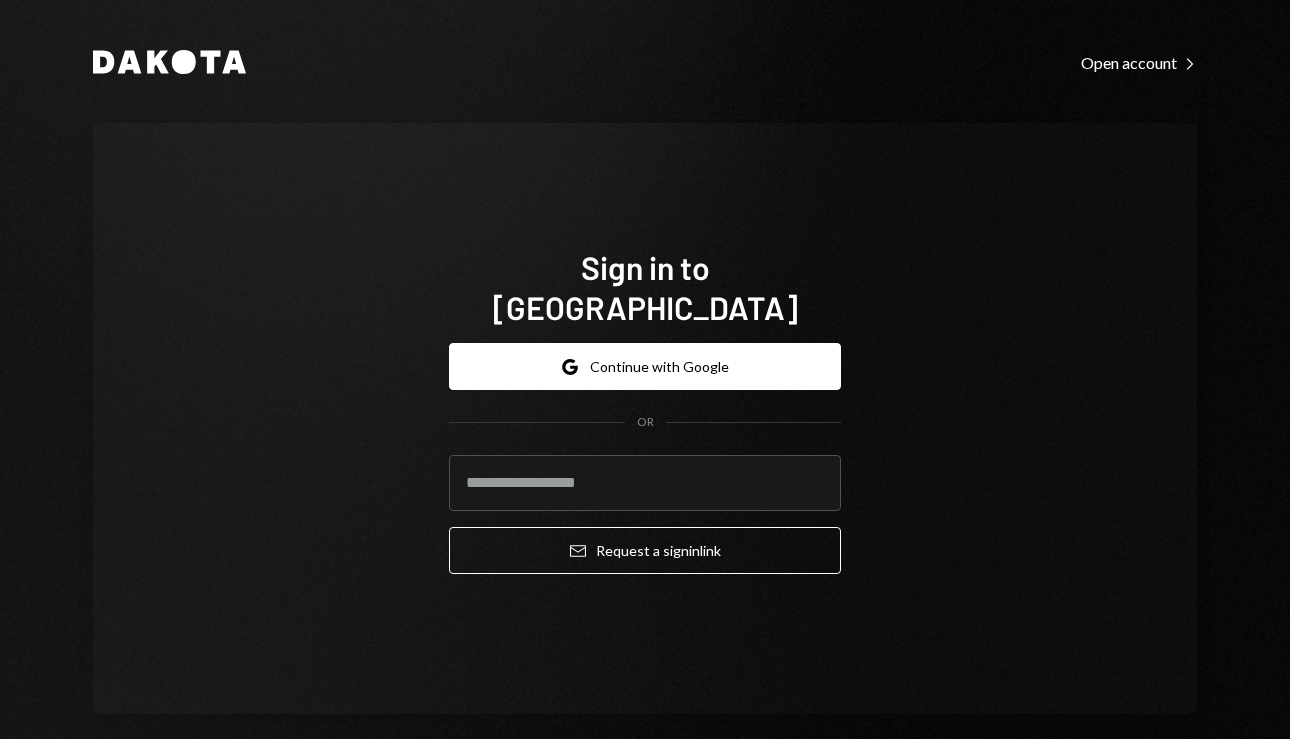 scroll, scrollTop: 0, scrollLeft: 0, axis: both 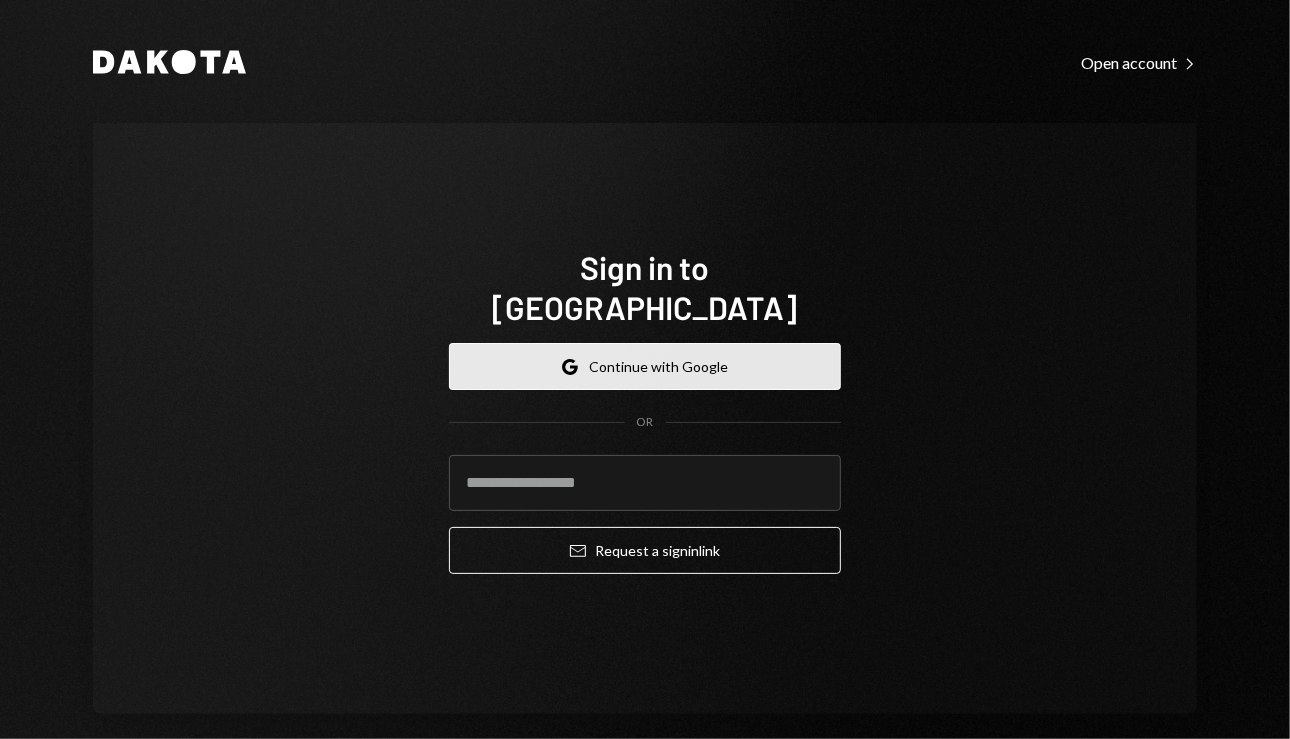 click on "Google  Continue with Google" at bounding box center [645, 366] 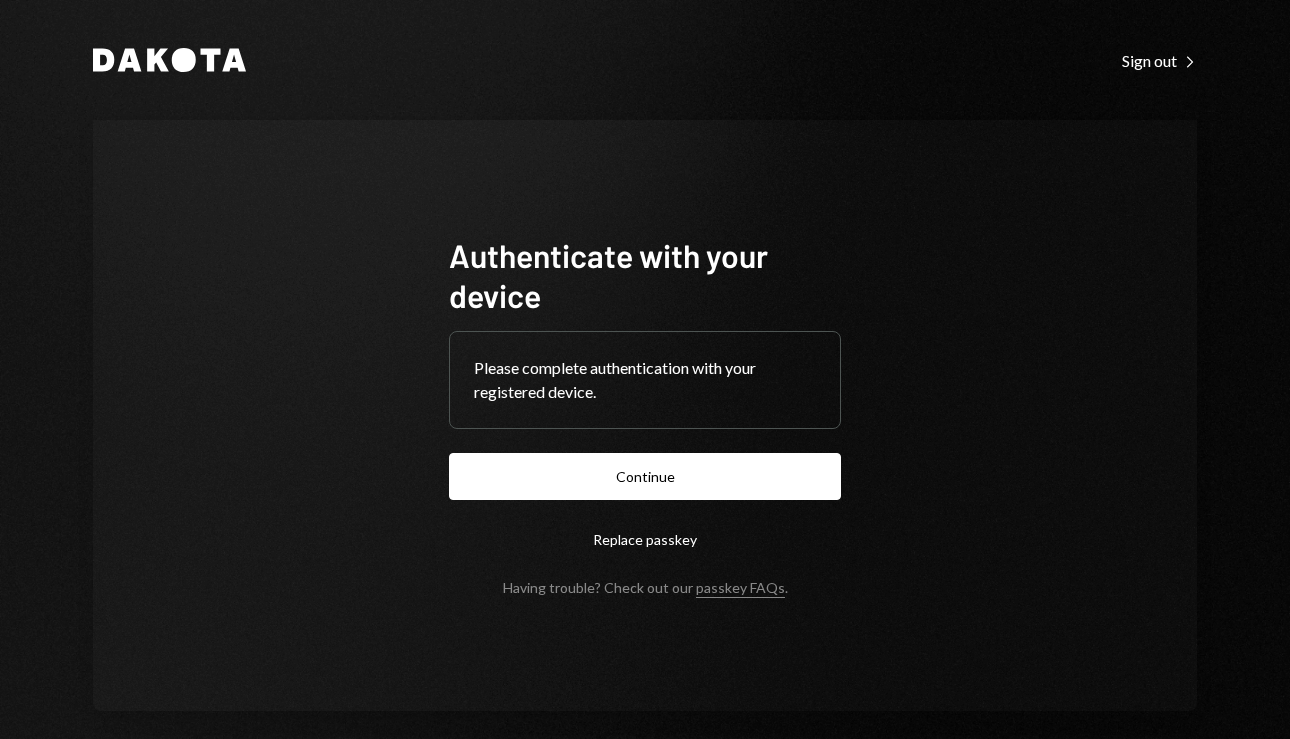 scroll, scrollTop: 0, scrollLeft: 0, axis: both 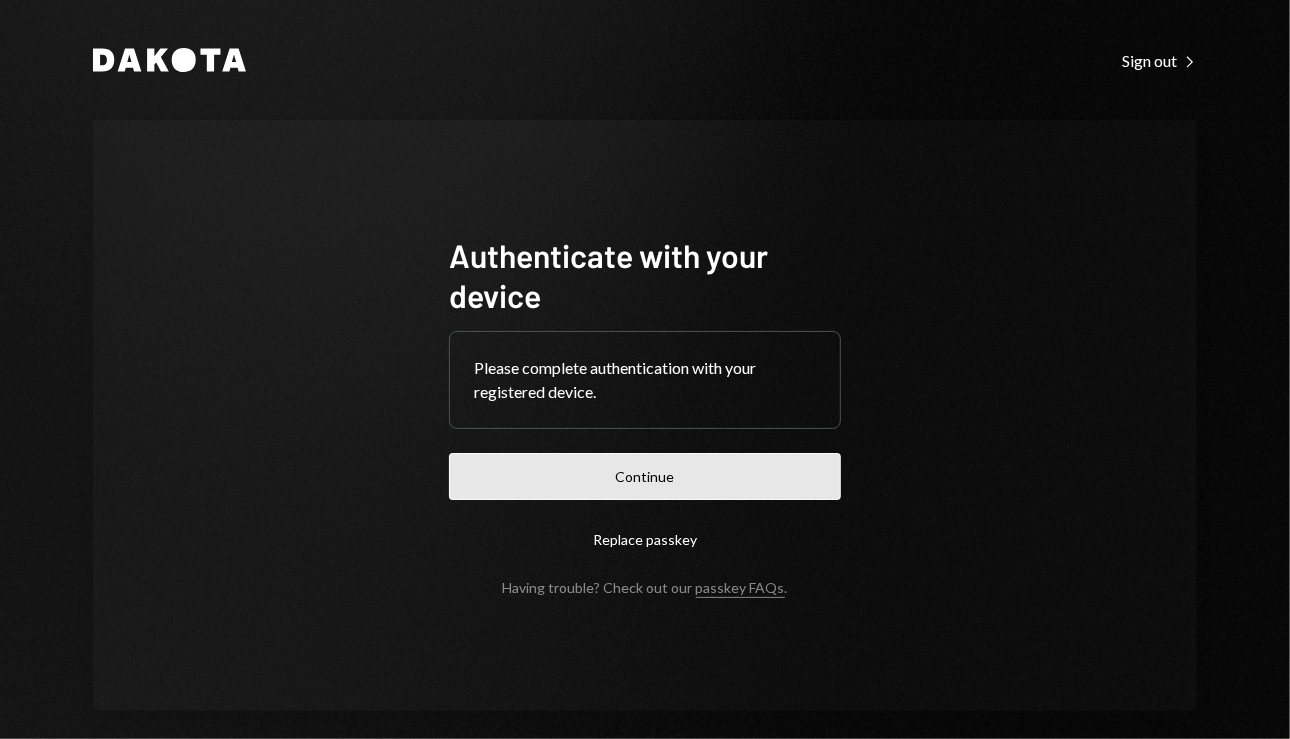 click on "Continue" at bounding box center [645, 476] 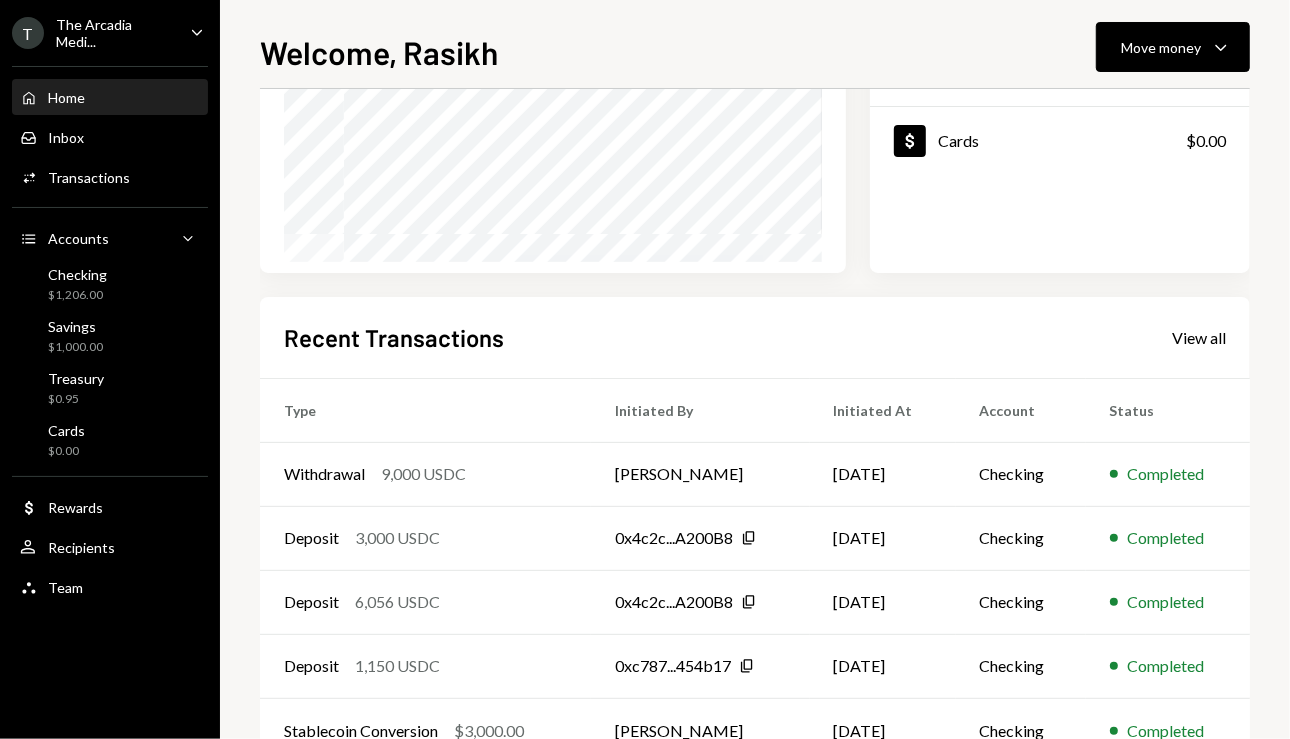 scroll, scrollTop: 0, scrollLeft: 0, axis: both 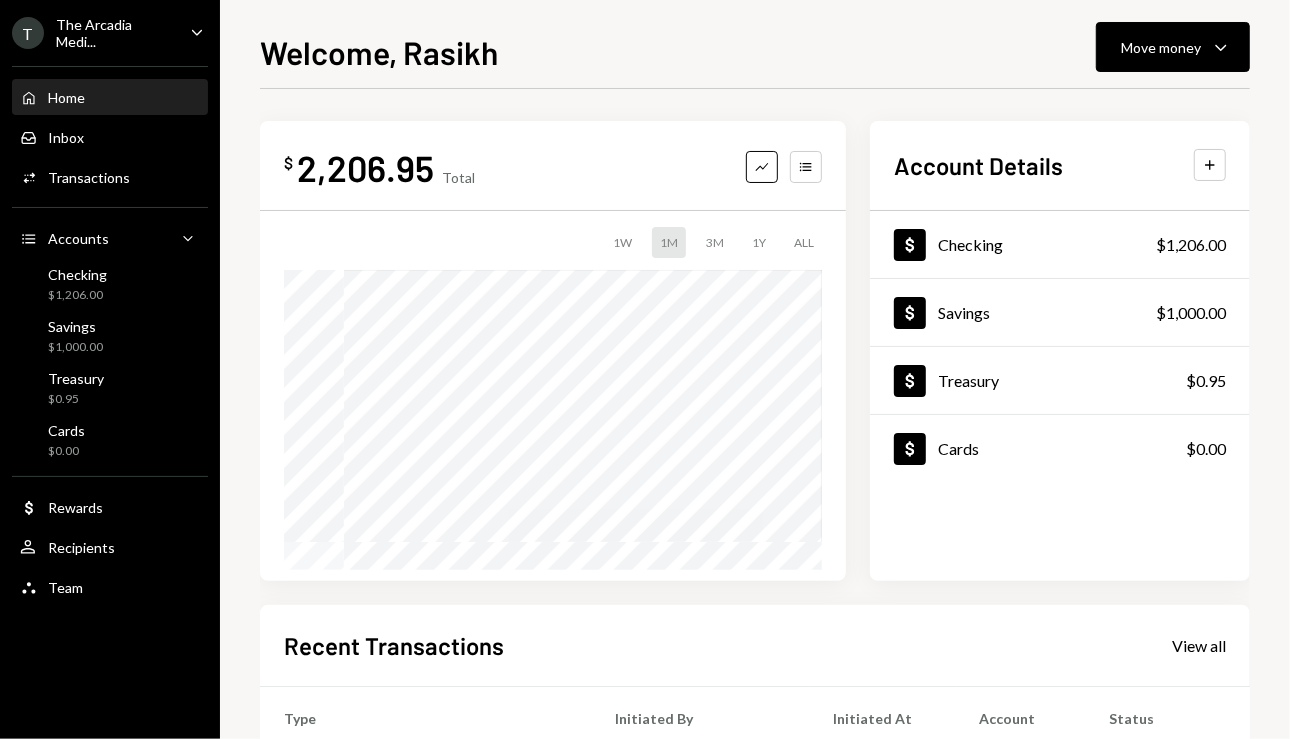 click on "Home Home Inbox Inbox Activities Transactions Accounts Accounts Caret Down Checking $1,206.00 Savings $1,000.00 Treasury $0.95 Cards $0.00 Dollar Rewards User Recipients Team Team" at bounding box center (110, 331) 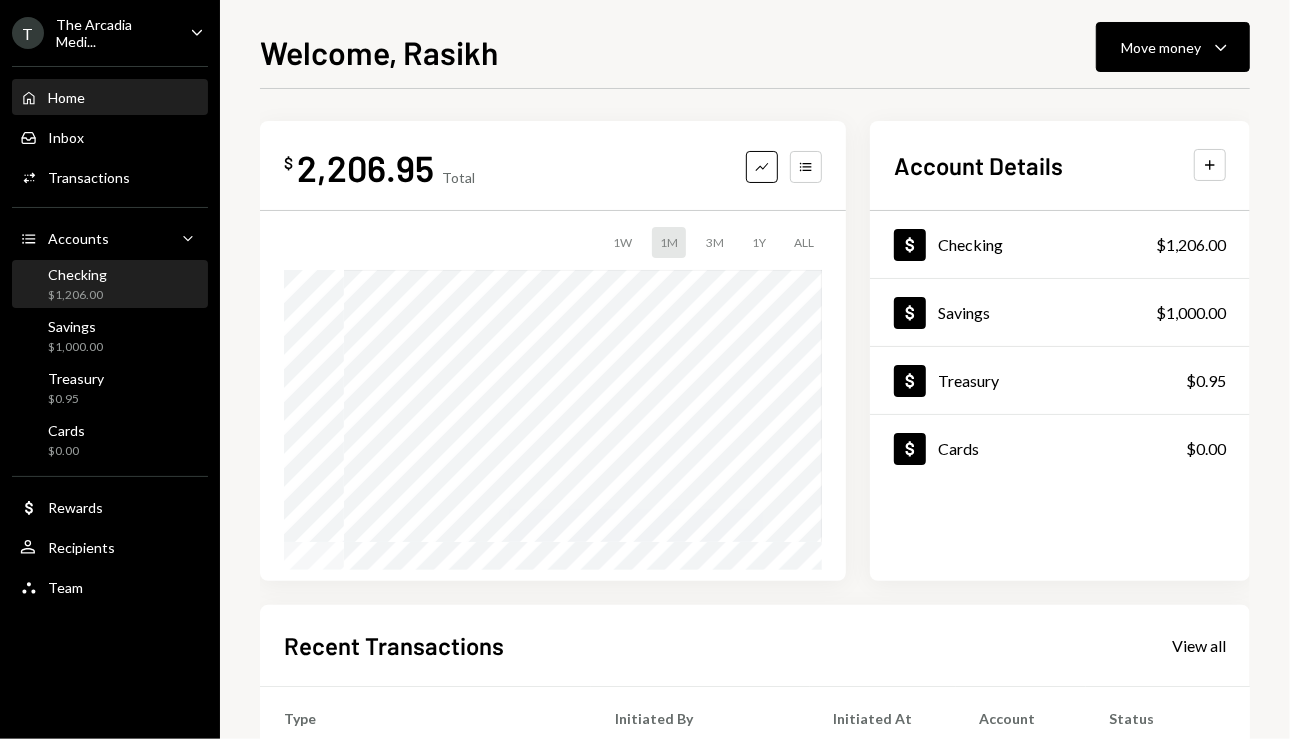 click on "Checking $1,206.00" at bounding box center [110, 285] 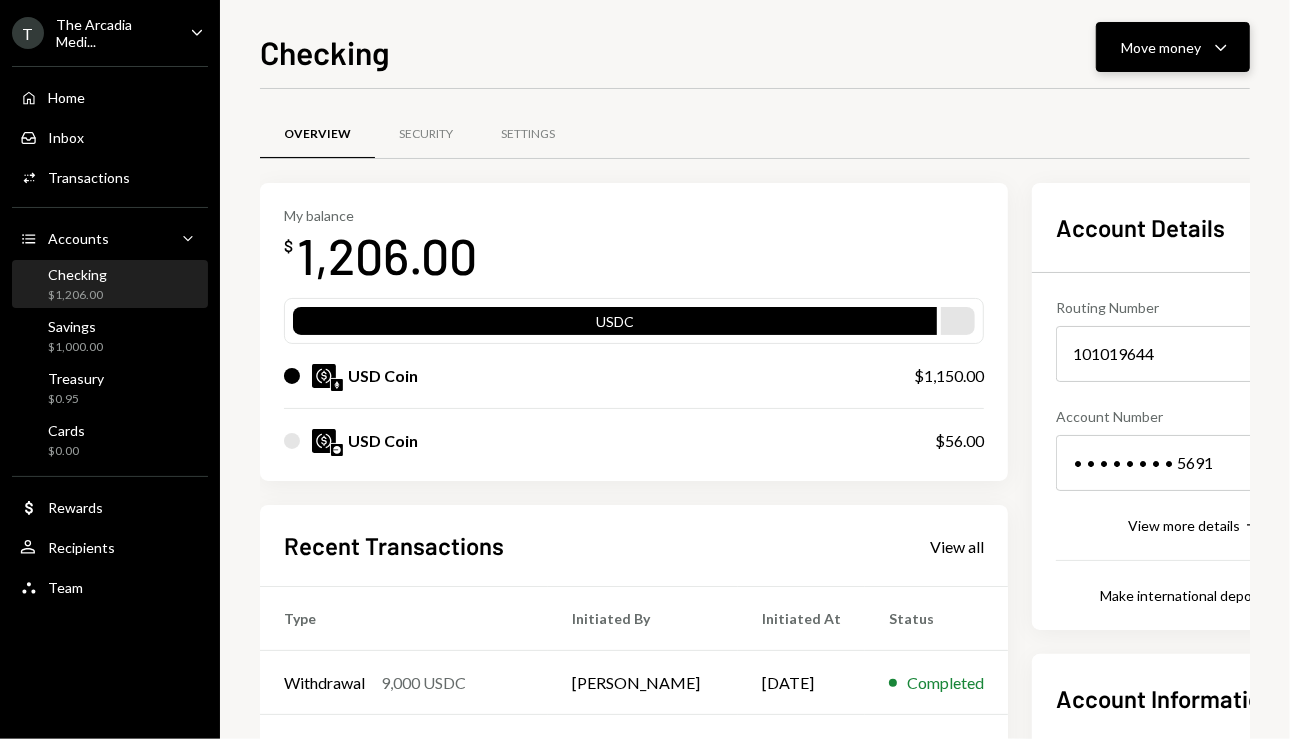 drag, startPoint x: 1170, startPoint y: 81, endPoint x: 1178, endPoint y: 61, distance: 21.540659 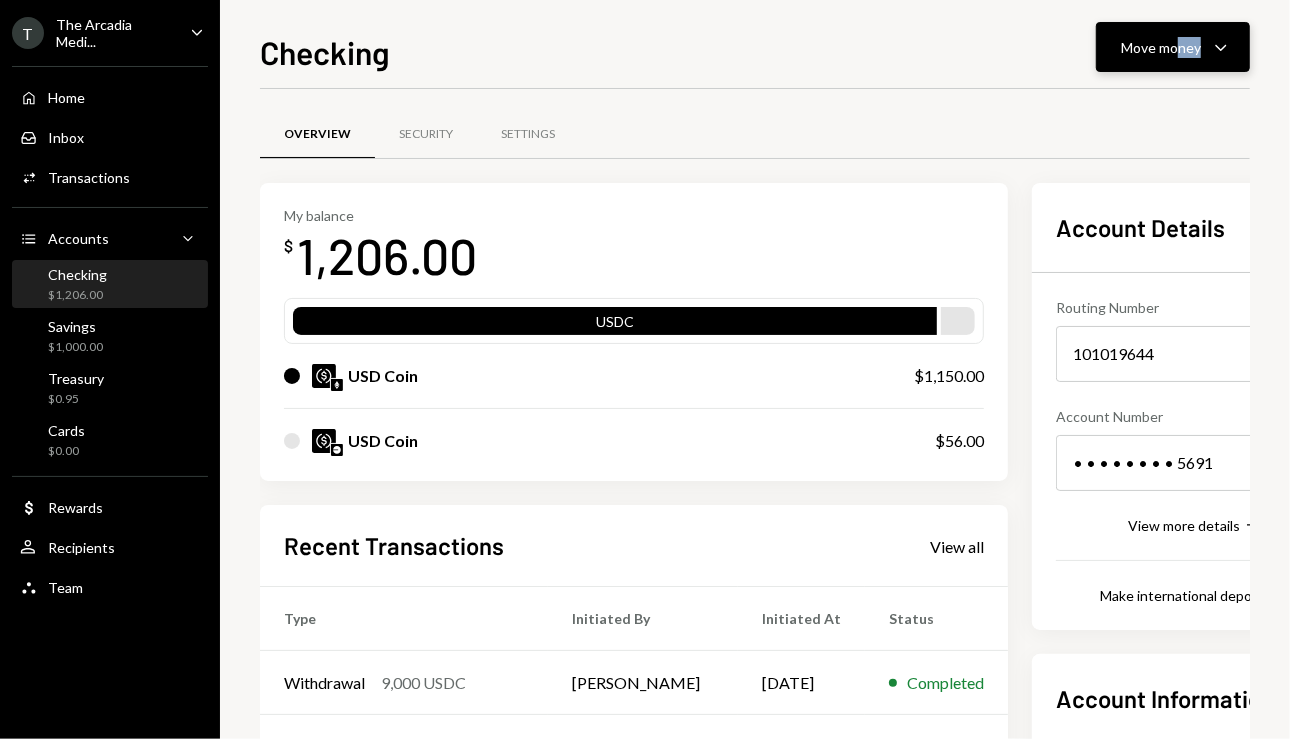 click on "Move money Caret Down" at bounding box center (1173, 47) 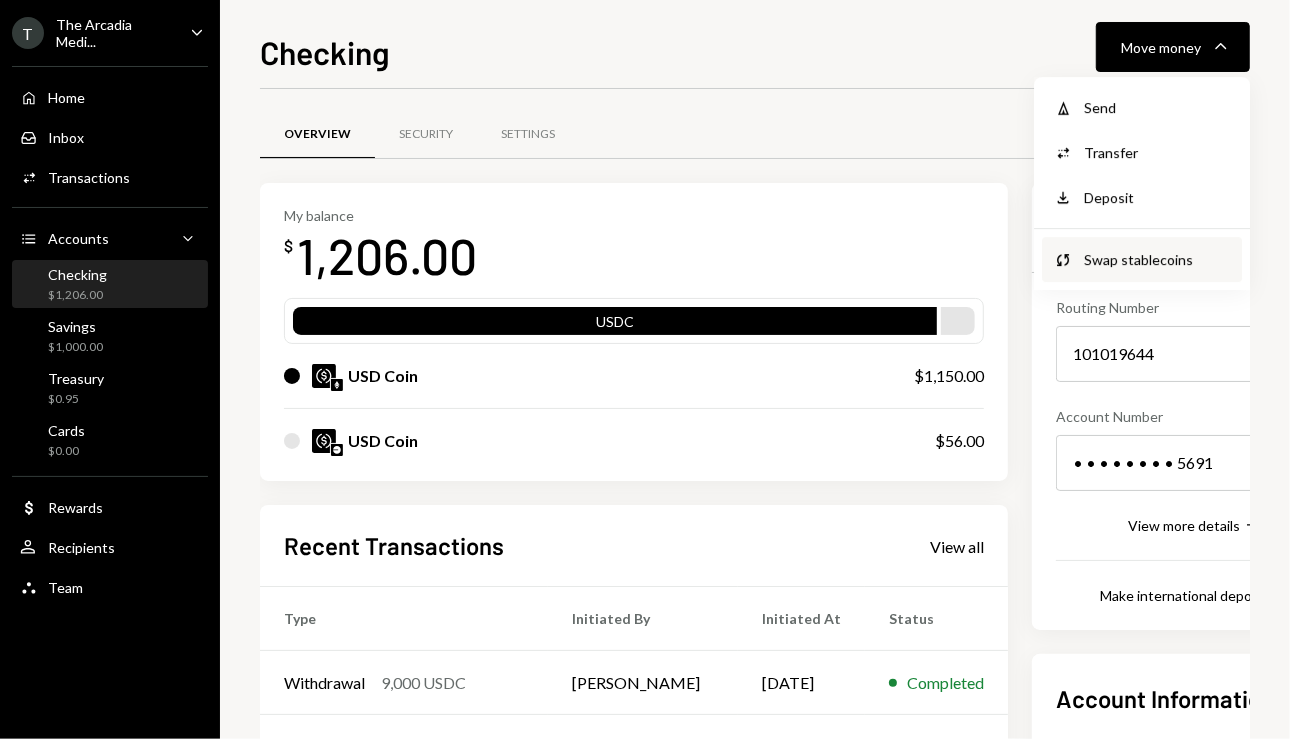 click on "Swap Swap stablecoins" at bounding box center (1142, 259) 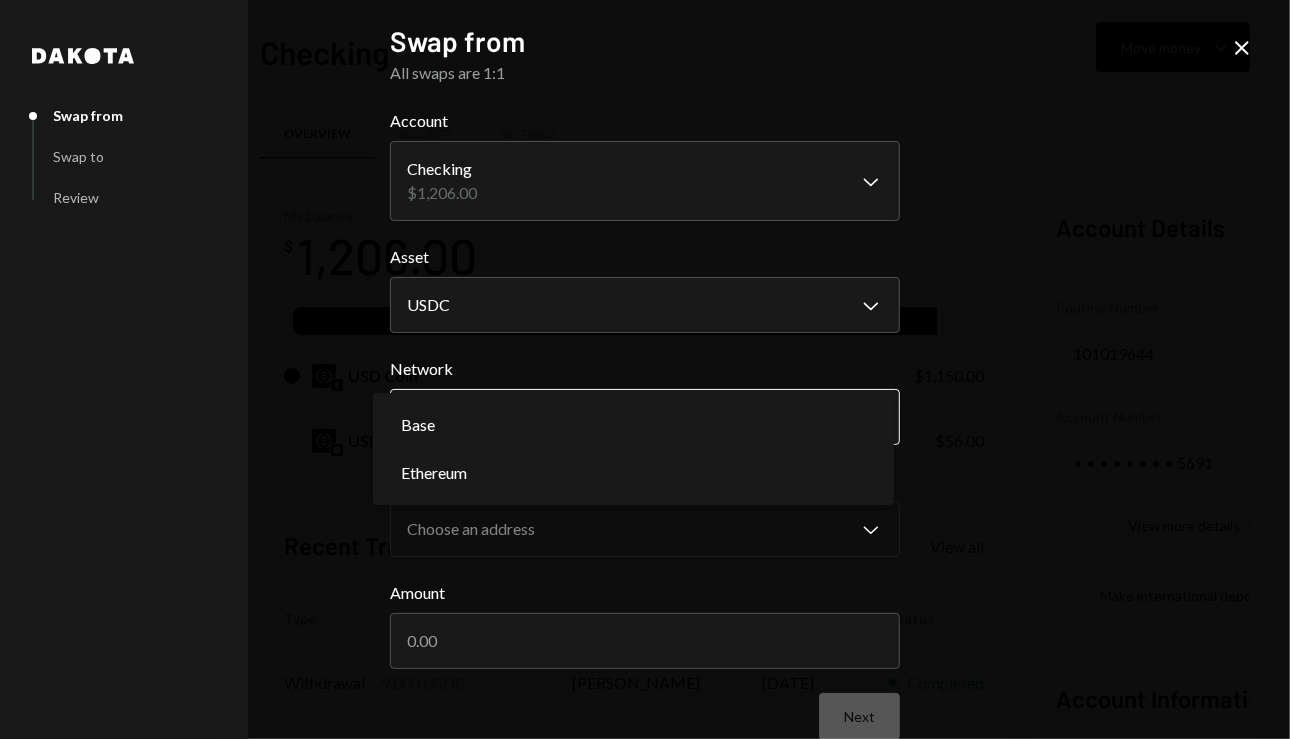 click on "T The Arcadia Medi... Caret Down Home Home Inbox Inbox Activities Transactions Accounts Accounts Caret Down Checking $1,206.00 Savings $1,000.00 Treasury $0.95 Cards $0.00 Dollar Rewards User Recipients Team Team Checking Move money Caret Down Overview Security Settings My balance $ 1,206.00 USDC USD Coin $1,150.00 USD Coin $56.00 Recent Transactions View all Type Initiated By Initiated At Status Withdrawal 9,000  USDC Rasikh Morani 07/07/2025 Completed Deposit 3,000  USDC 0x4c2c...A200B8 Copy 07/07/2025 Completed Deposit 6,056  USDC 0x4c2c...A200B8 Copy 07/07/2025 Completed Deposit 1,150  USDC 0xc787...454b17 Copy 07/07/2025 Completed Stablecoin Conversion $3,000.00 Rasikh Morani 07/07/2025 Completed Account Details Routing Number 101019644 Copy Account Number • • • • • • • •  5691 Show Copy View more details Right Arrow Make international deposit Right Arrow Account Information Money in (last 30 days) Up Right Arrow $16,307.00 Money out (last 30 days) Down Right Arrow $24,202.00 Right Arrow" at bounding box center (645, 369) 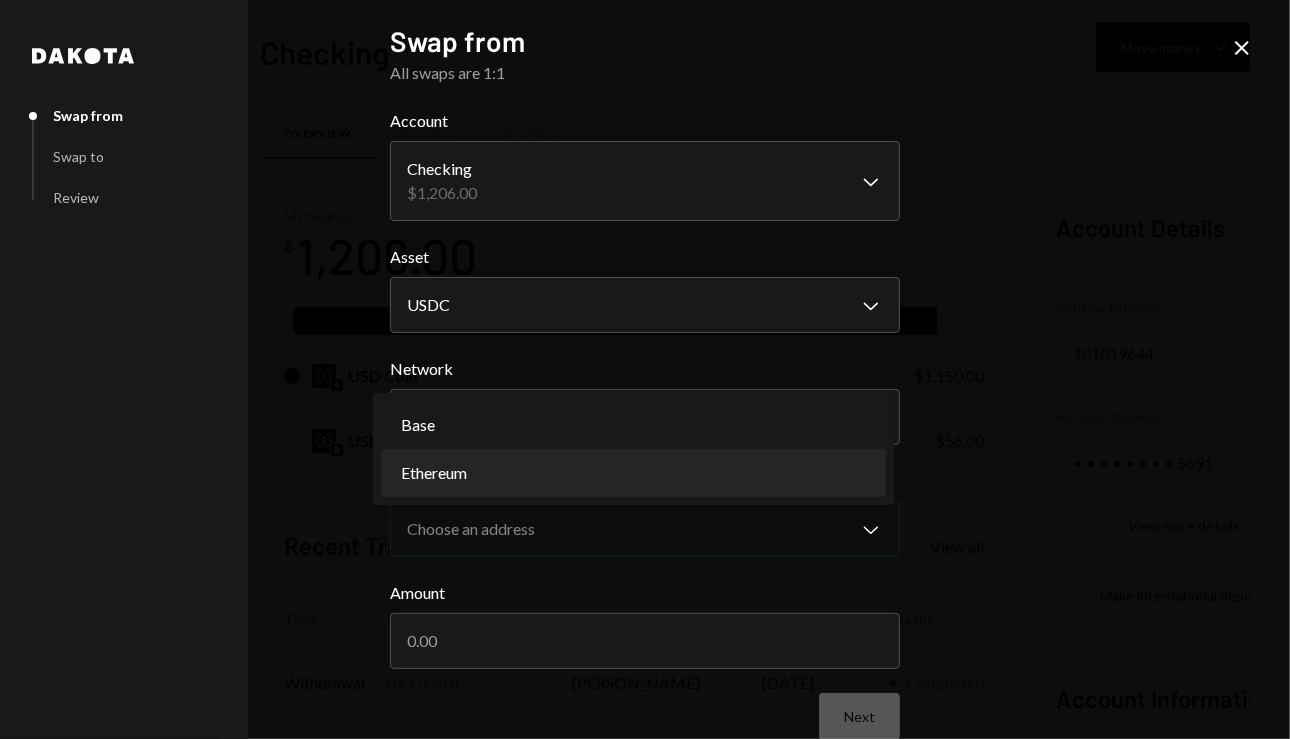 select on "**********" 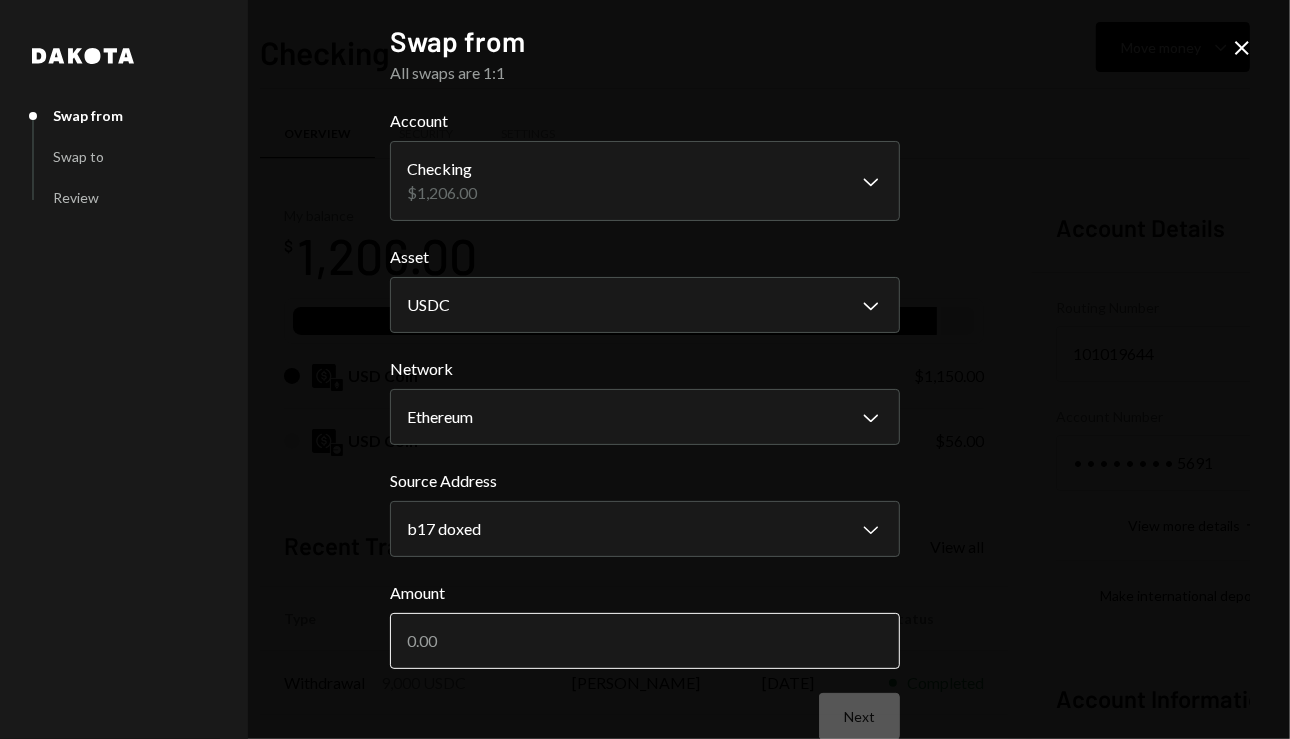 click on "Amount" at bounding box center [645, 641] 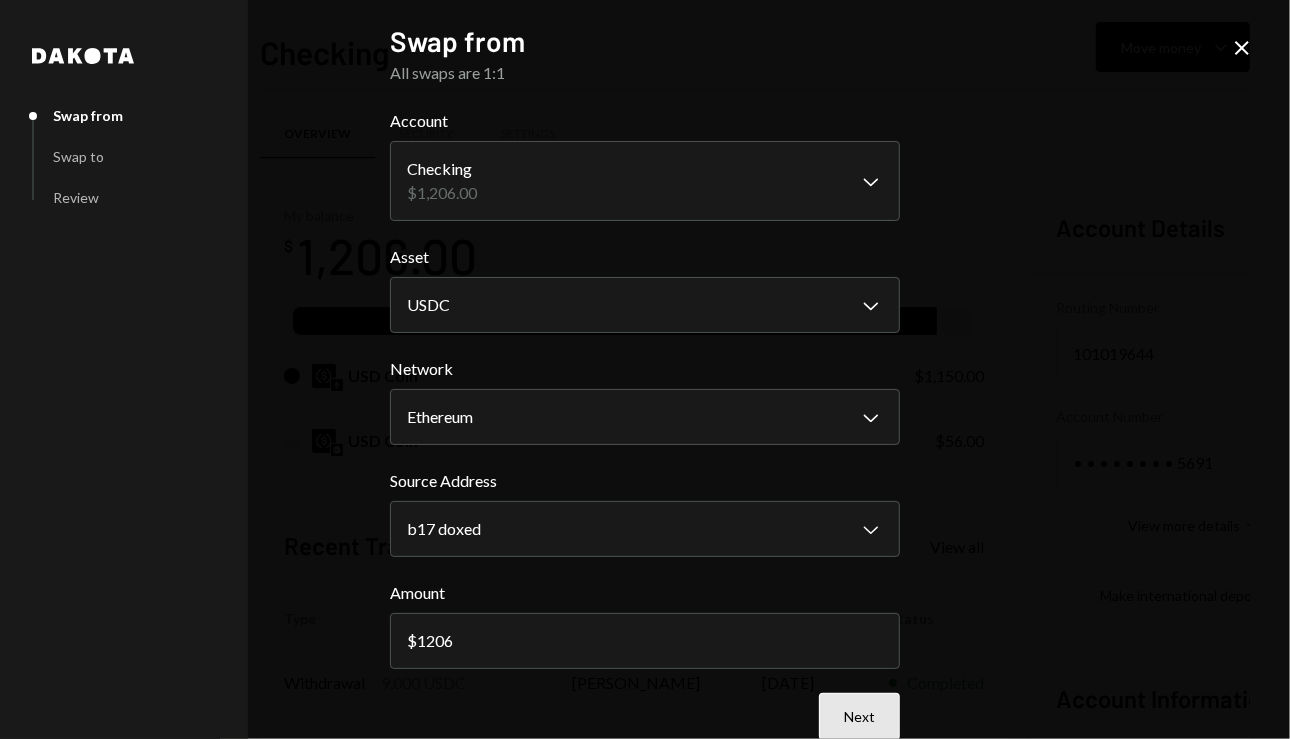 click on "Next" at bounding box center [859, 716] 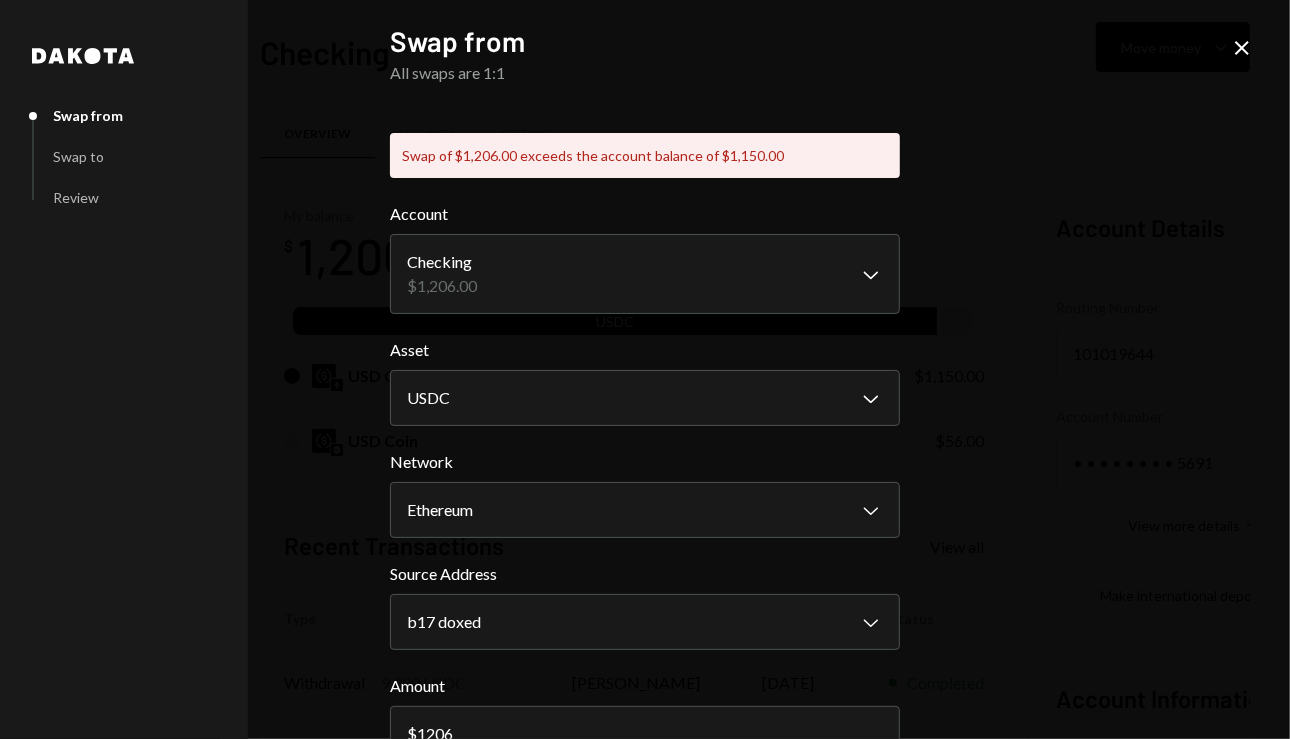 scroll, scrollTop: 124, scrollLeft: 0, axis: vertical 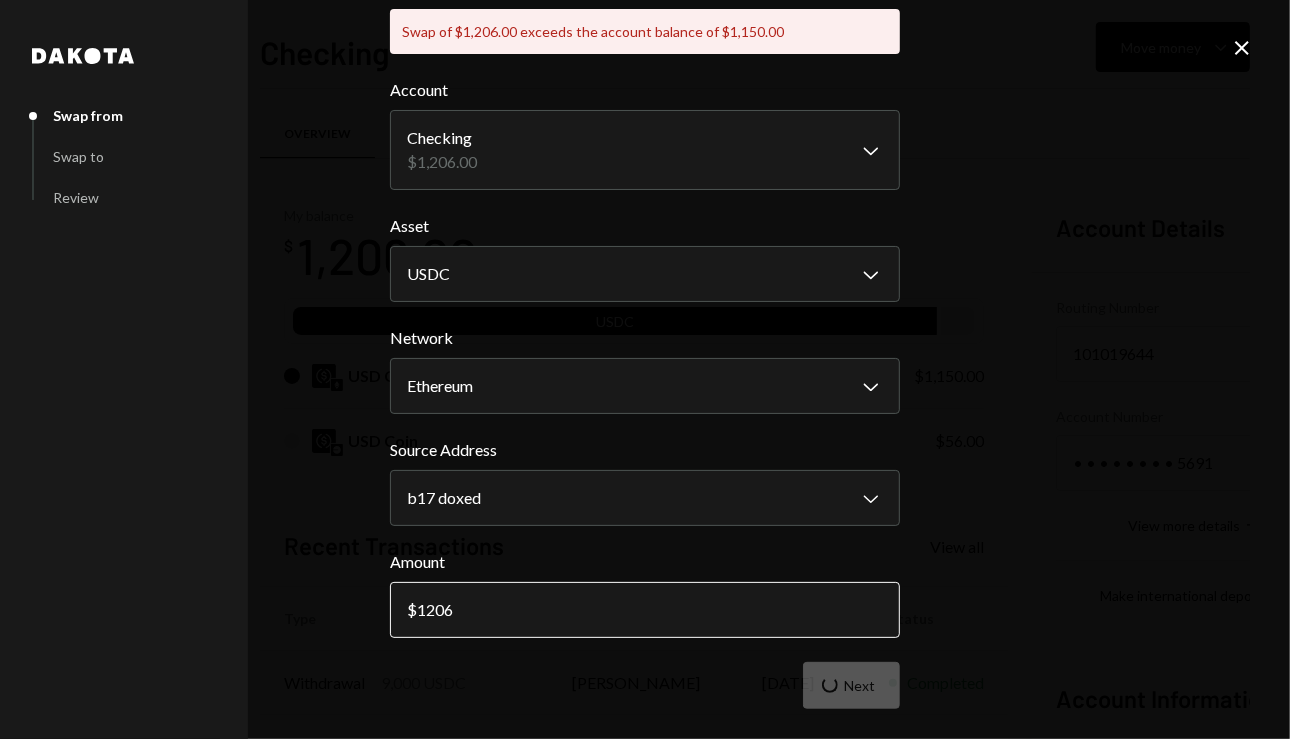 click on "1206" at bounding box center (645, 610) 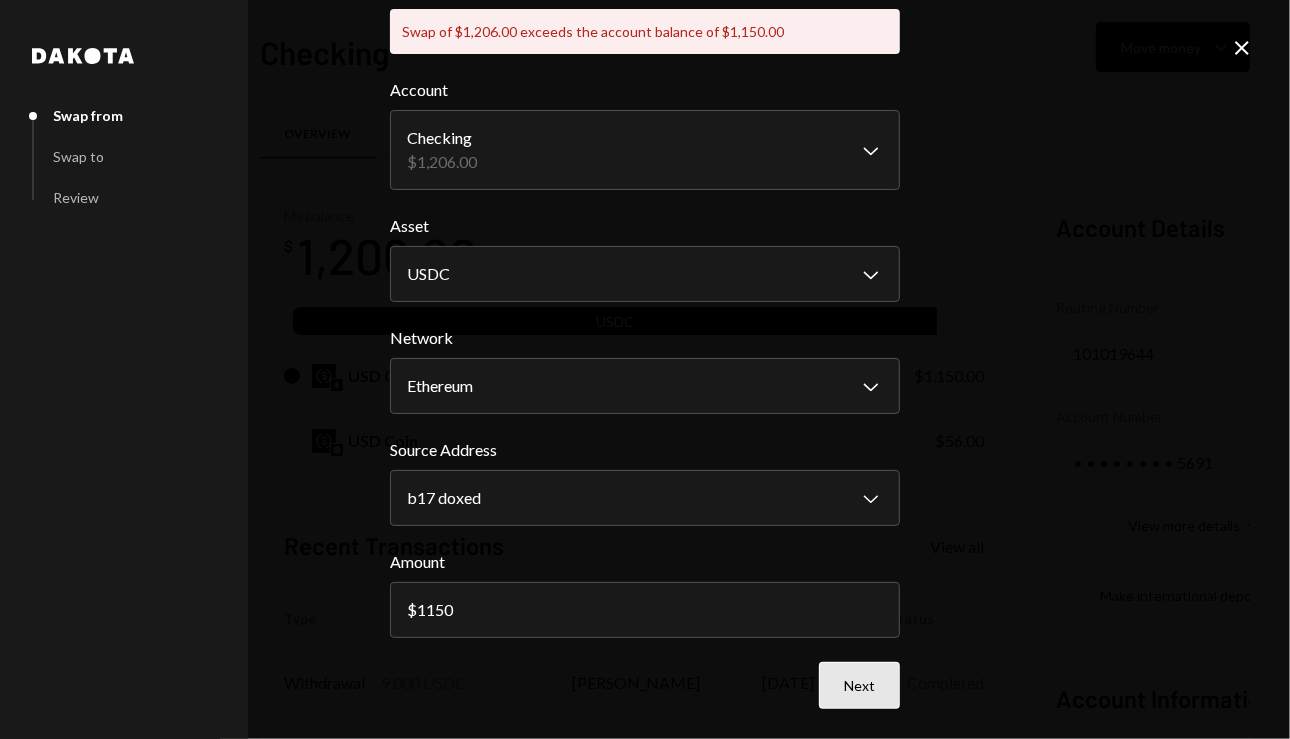 type on "1150" 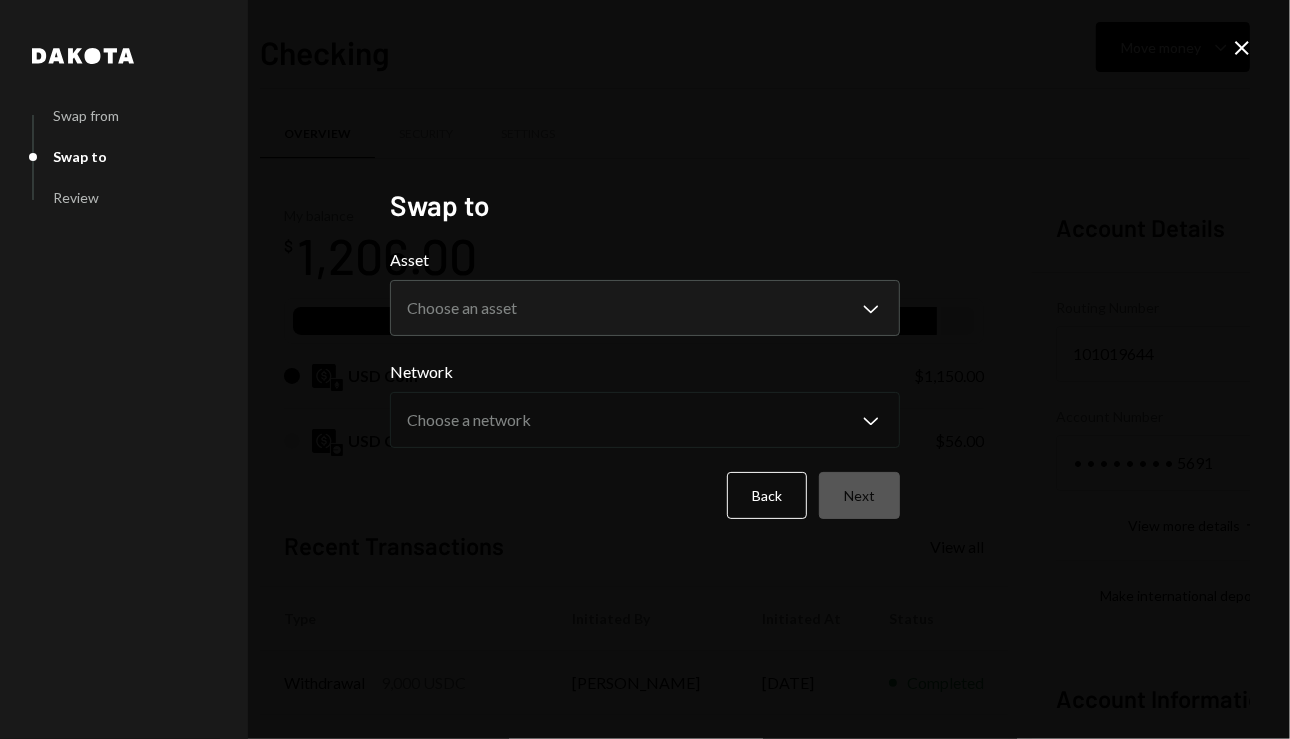 scroll, scrollTop: 0, scrollLeft: 0, axis: both 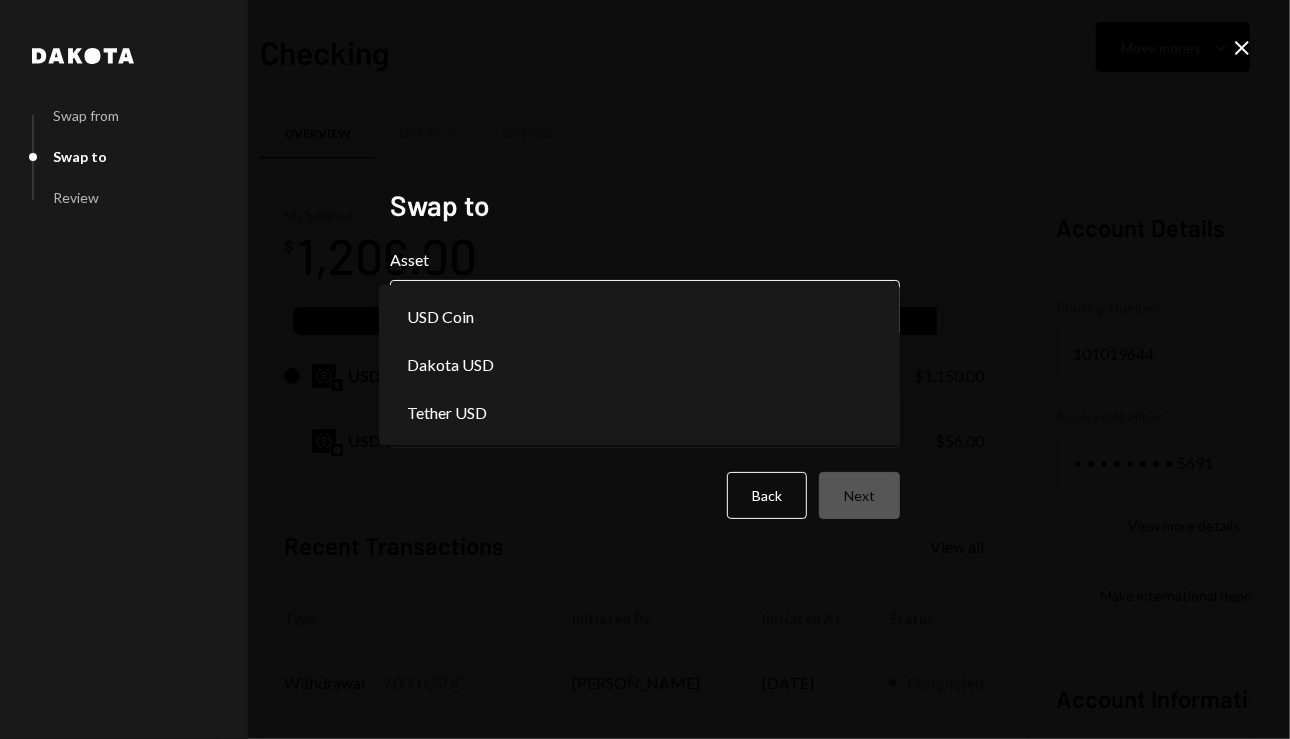 click on "T The Arcadia Medi... Caret Down Home Home Inbox Inbox Activities Transactions Accounts Accounts Caret Down Checking $1,206.00 Savings $1,000.00 Treasury $0.95 Cards $0.00 Dollar Rewards User Recipients Team Team Checking Move money Caret Down Overview Security Settings My balance $ 1,206.00 USDC USD Coin $1,150.00 USD Coin $56.00 Recent Transactions View all Type Initiated By Initiated At Status Withdrawal 9,000  USDC Rasikh Morani 07/07/2025 Completed Deposit 3,000  USDC 0x4c2c...A200B8 Copy 07/07/2025 Completed Deposit 6,056  USDC 0x4c2c...A200B8 Copy 07/07/2025 Completed Deposit 1,150  USDC 0xc787...454b17 Copy 07/07/2025 Completed Stablecoin Conversion $3,000.00 Rasikh Morani 07/07/2025 Completed Account Details Routing Number 101019644 Copy Account Number • • • • • • • •  5691 Show Copy View more details Right Arrow Make international deposit Right Arrow Account Information Money in (last 30 days) Up Right Arrow $16,307.00 Money out (last 30 days) Down Right Arrow $24,202.00 Right Arrow" at bounding box center (645, 369) 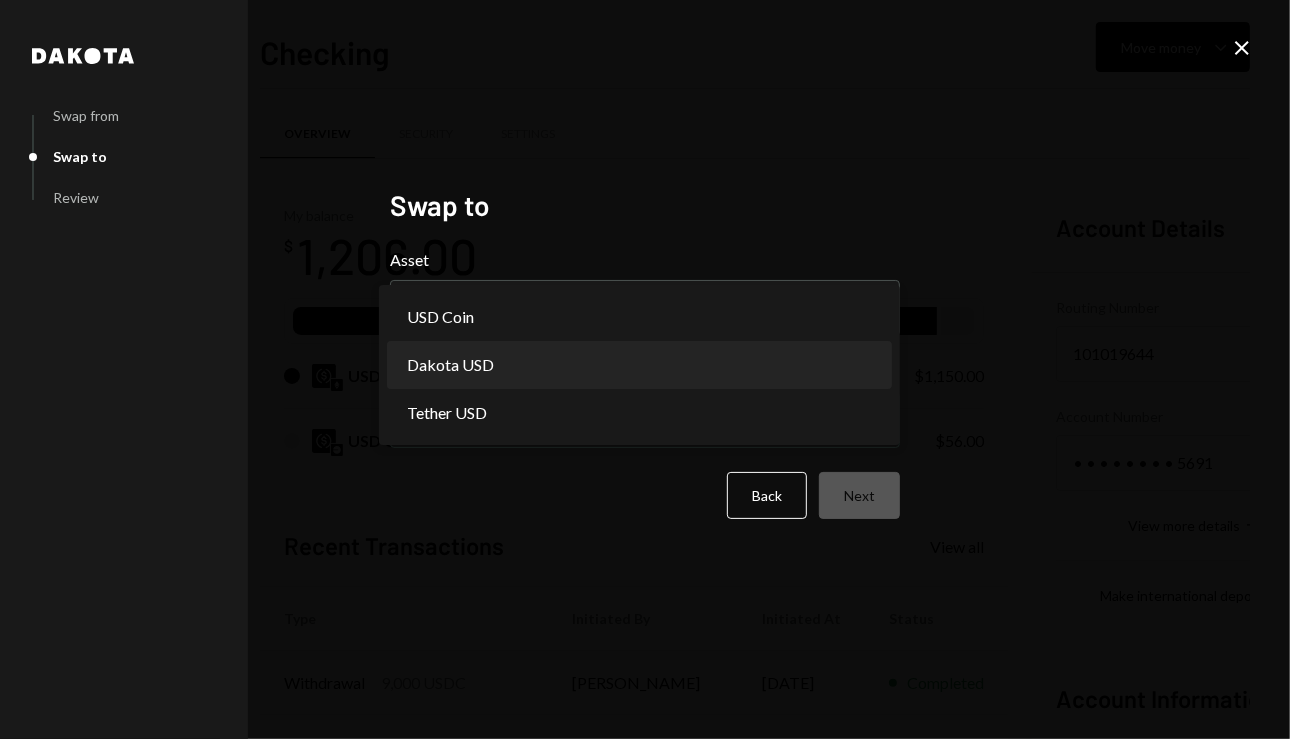 select on "*****" 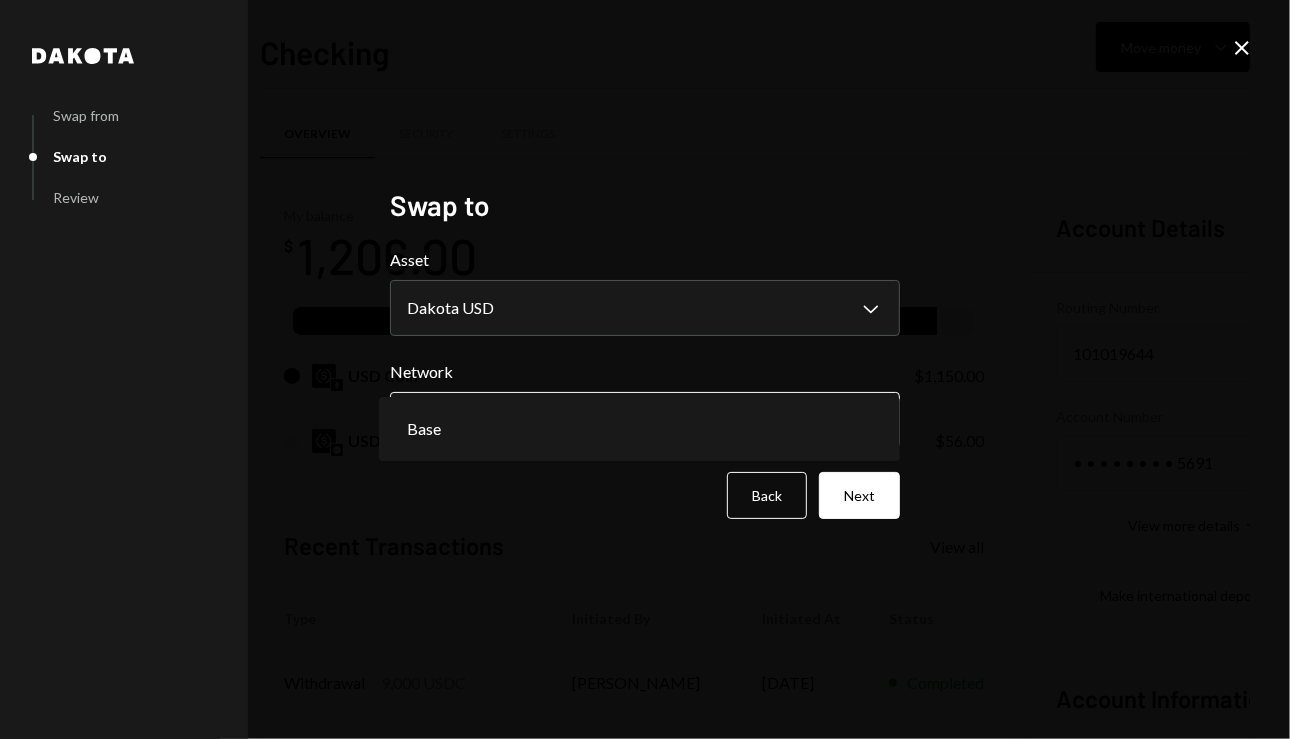 click on "T The Arcadia Medi... Caret Down Home Home Inbox Inbox Activities Transactions Accounts Accounts Caret Down Checking $1,206.00 Savings $1,000.00 Treasury $0.95 Cards $0.00 Dollar Rewards User Recipients Team Team Checking Move money Caret Down Overview Security Settings My balance $ 1,206.00 USDC USD Coin $1,150.00 USD Coin $56.00 Recent Transactions View all Type Initiated By Initiated At Status Withdrawal 9,000  USDC Rasikh Morani 07/07/2025 Completed Deposit 3,000  USDC 0x4c2c...A200B8 Copy 07/07/2025 Completed Deposit 6,056  USDC 0x4c2c...A200B8 Copy 07/07/2025 Completed Deposit 1,150  USDC 0xc787...454b17 Copy 07/07/2025 Completed Stablecoin Conversion $3,000.00 Rasikh Morani 07/07/2025 Completed Account Details Routing Number 101019644 Copy Account Number • • • • • • • •  5691 Show Copy View more details Right Arrow Make international deposit Right Arrow Account Information Money in (last 30 days) Up Right Arrow $16,307.00 Money out (last 30 days) Down Right Arrow $24,202.00 Right Arrow" at bounding box center [645, 369] 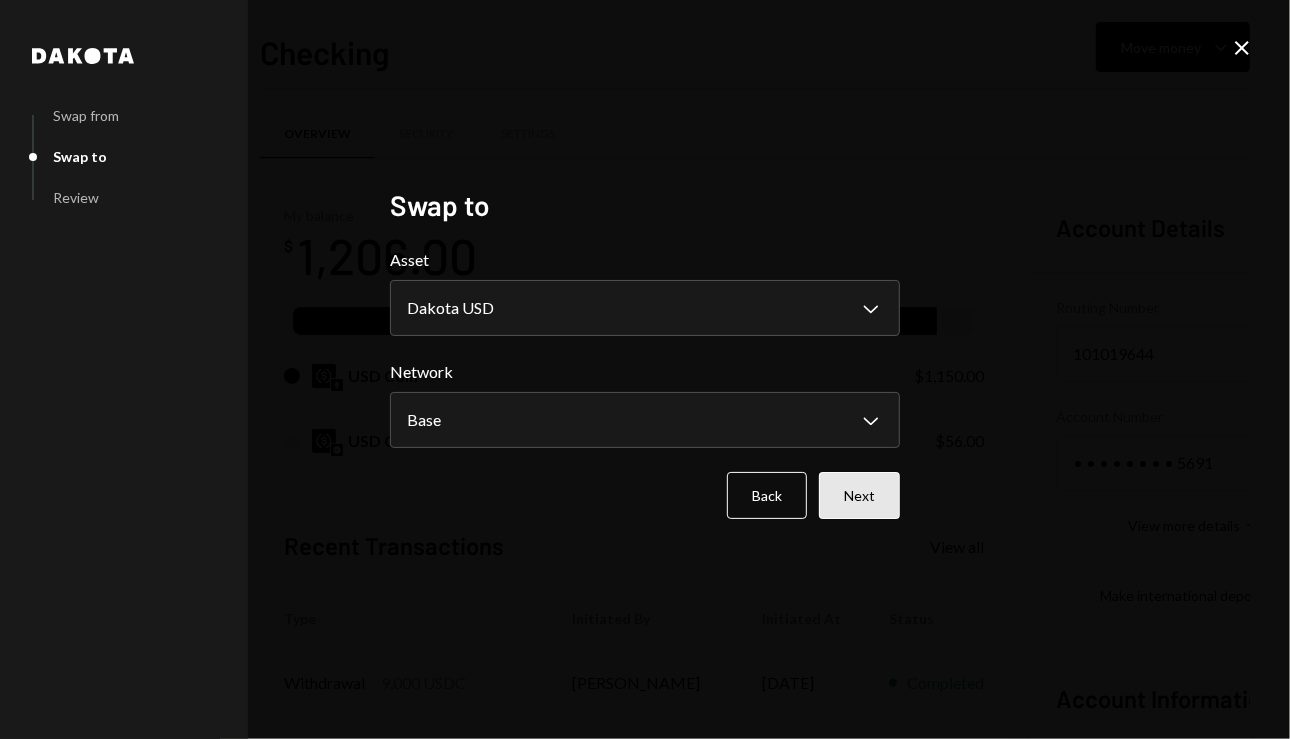 drag, startPoint x: 812, startPoint y: 475, endPoint x: 846, endPoint y: 488, distance: 36.40055 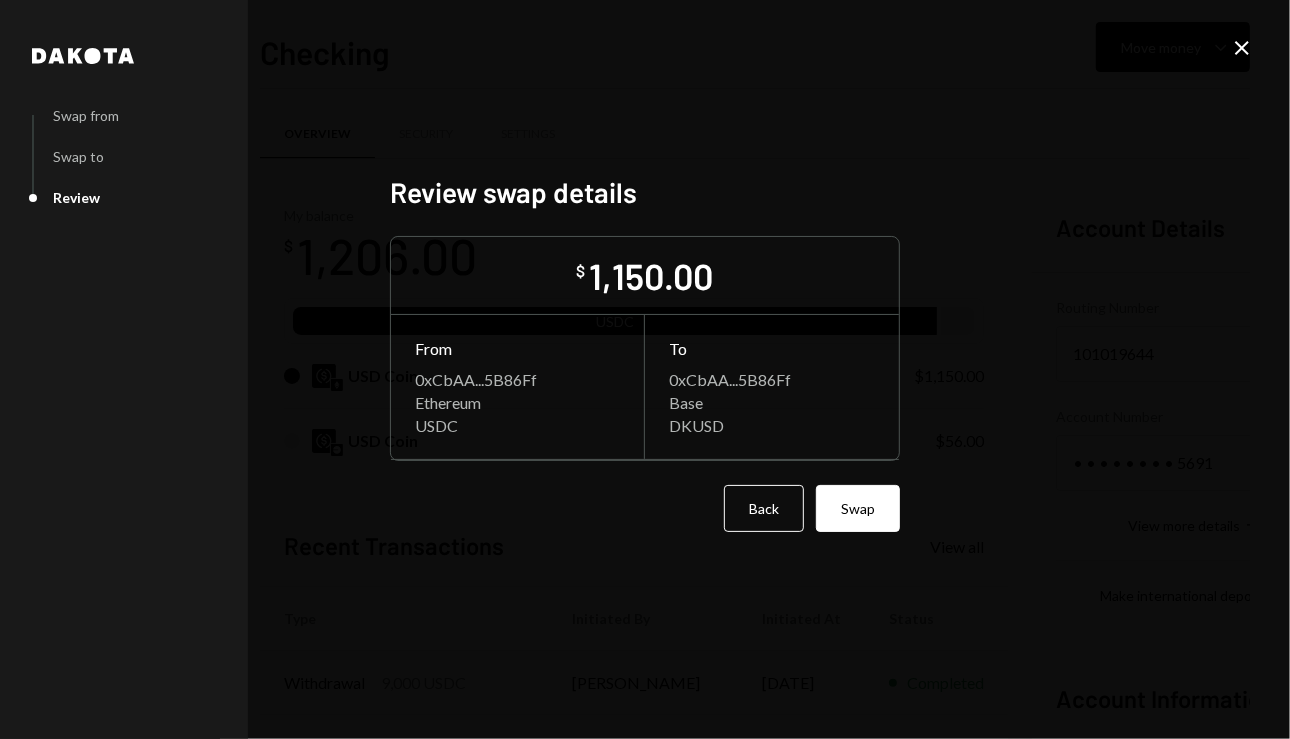 click on "$ 1,150.00 From 0xCbAA...5B86Ff Ethereum USDC To 0xCbAA...5B86Ff Base DKUSD Back Swap" at bounding box center (645, 384) 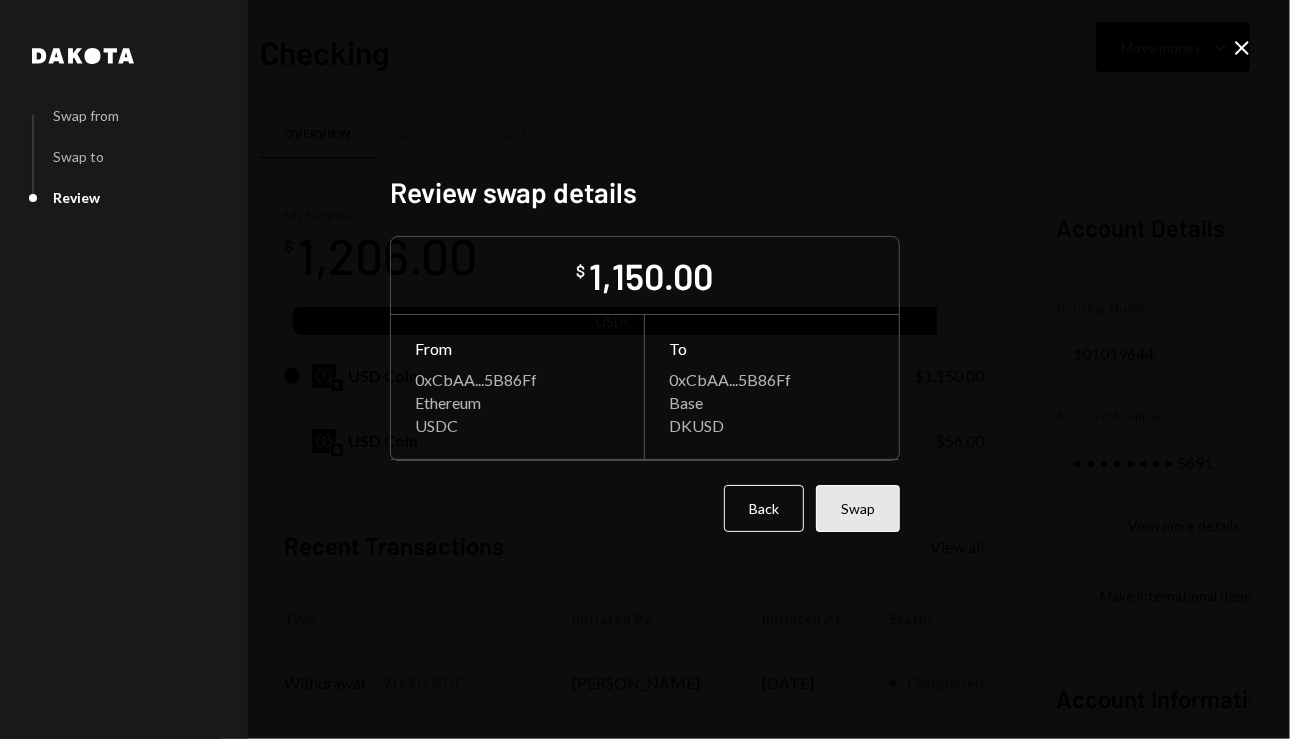 click on "Swap" at bounding box center (858, 508) 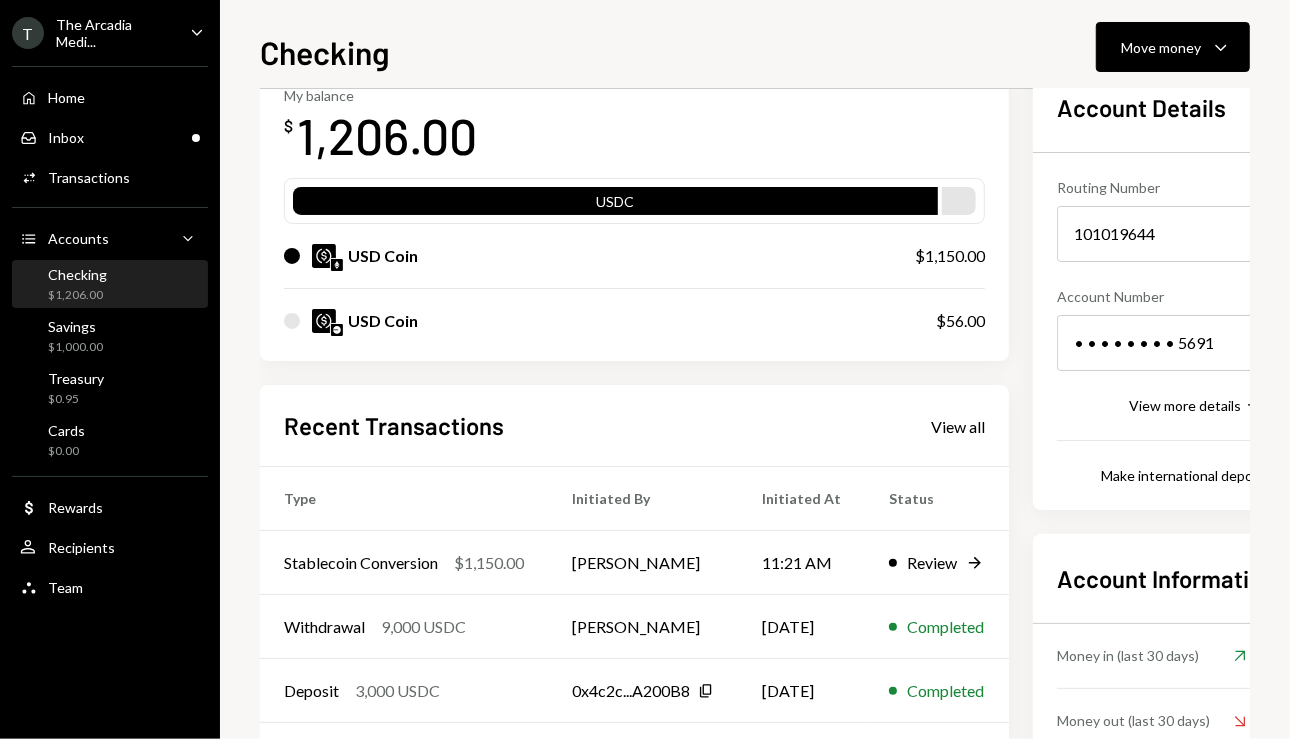 scroll, scrollTop: 0, scrollLeft: 0, axis: both 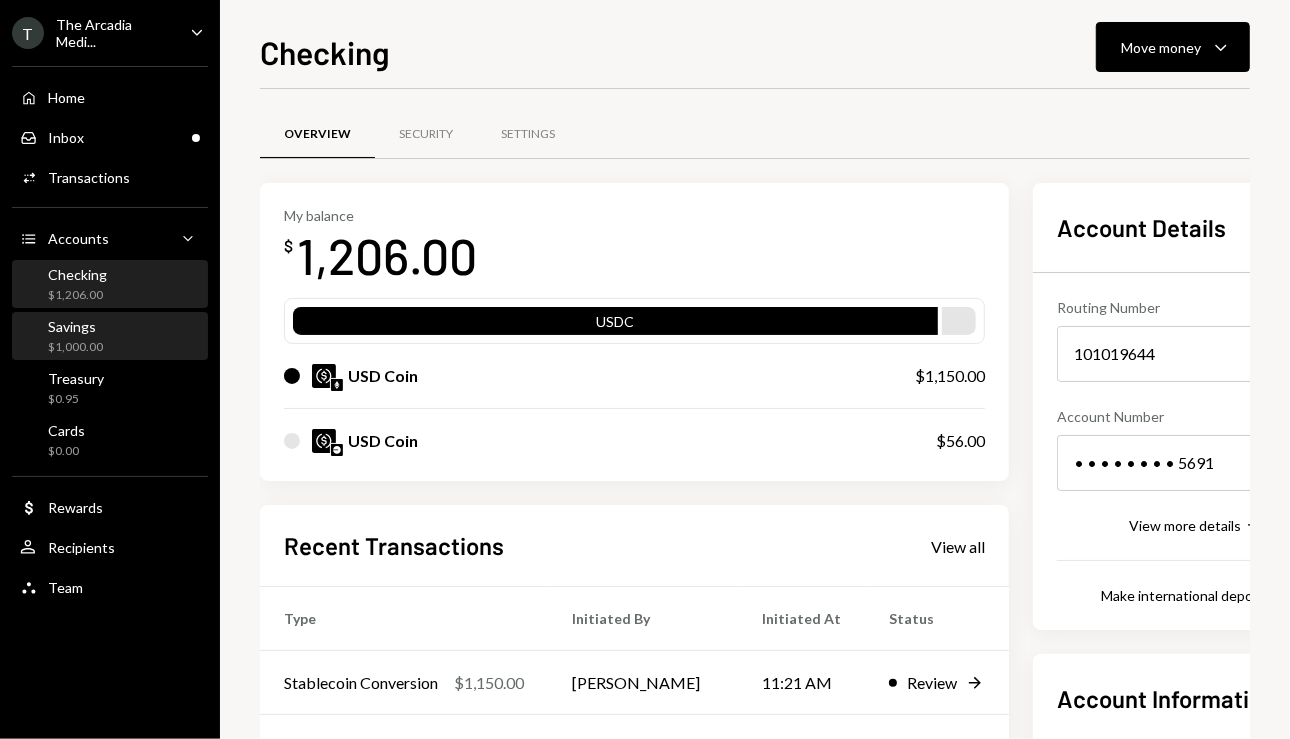 click on "Savings $1,000.00" at bounding box center [110, 337] 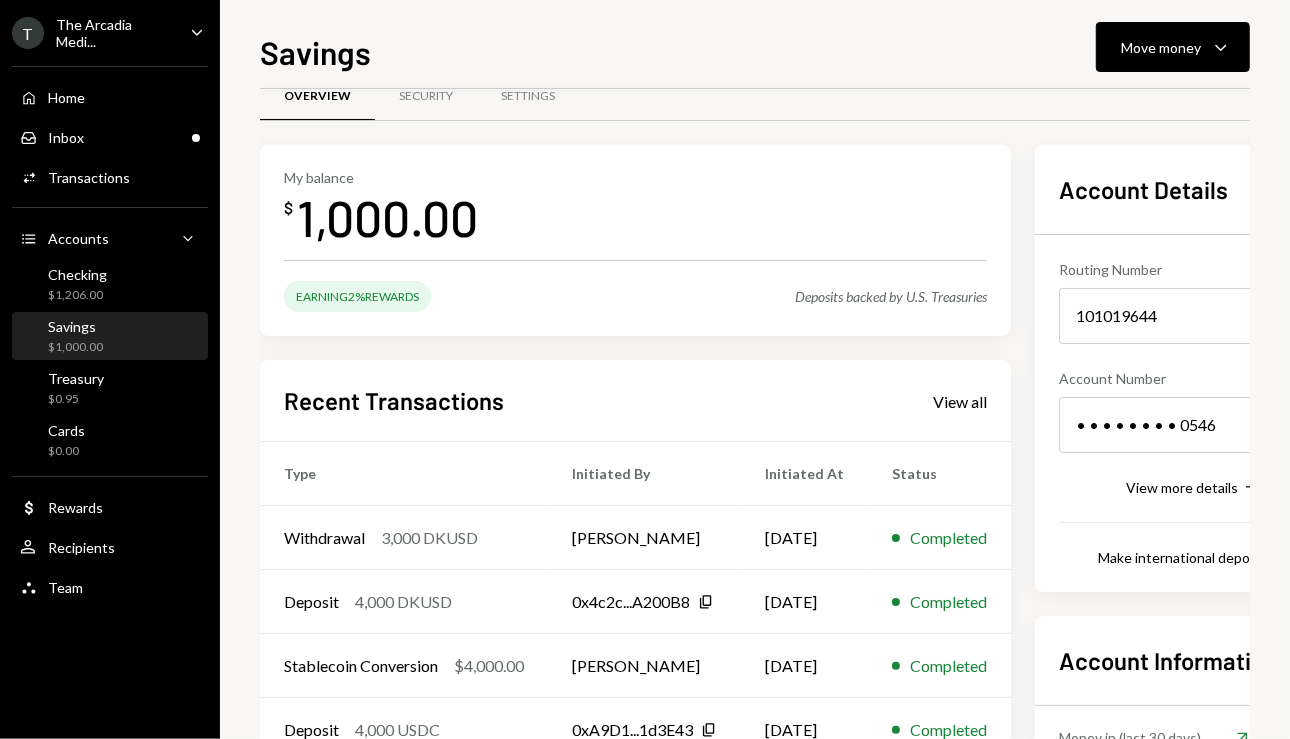 scroll, scrollTop: 40, scrollLeft: 0, axis: vertical 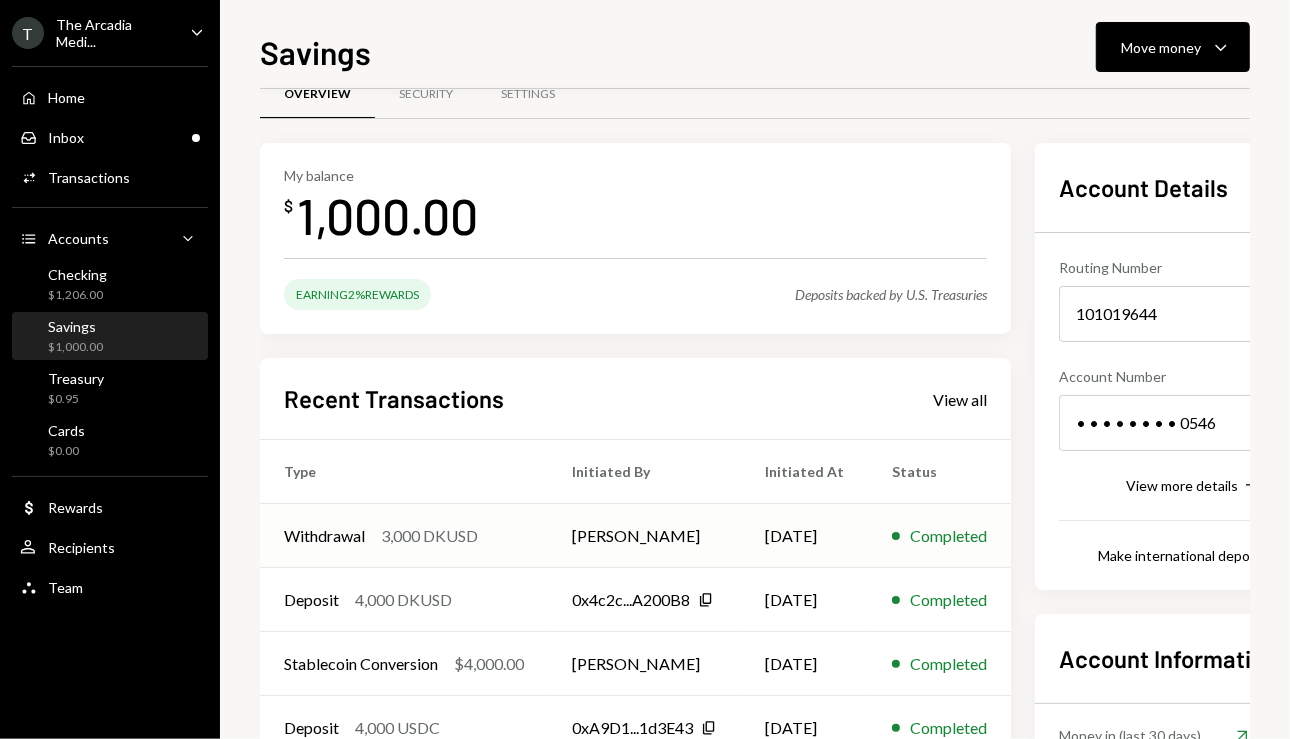 click on "Withdrawal 3,000  DKUSD" at bounding box center (404, 536) 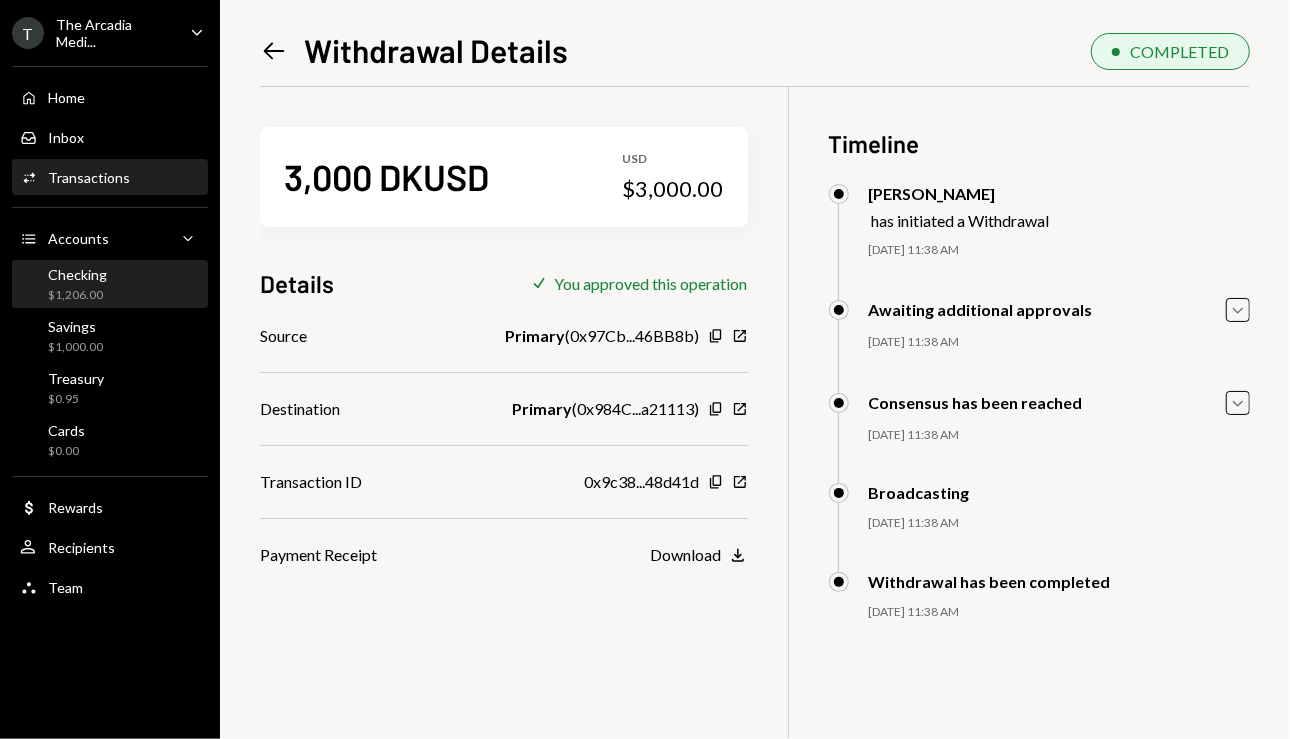 click on "Checking $1,206.00" at bounding box center (110, 285) 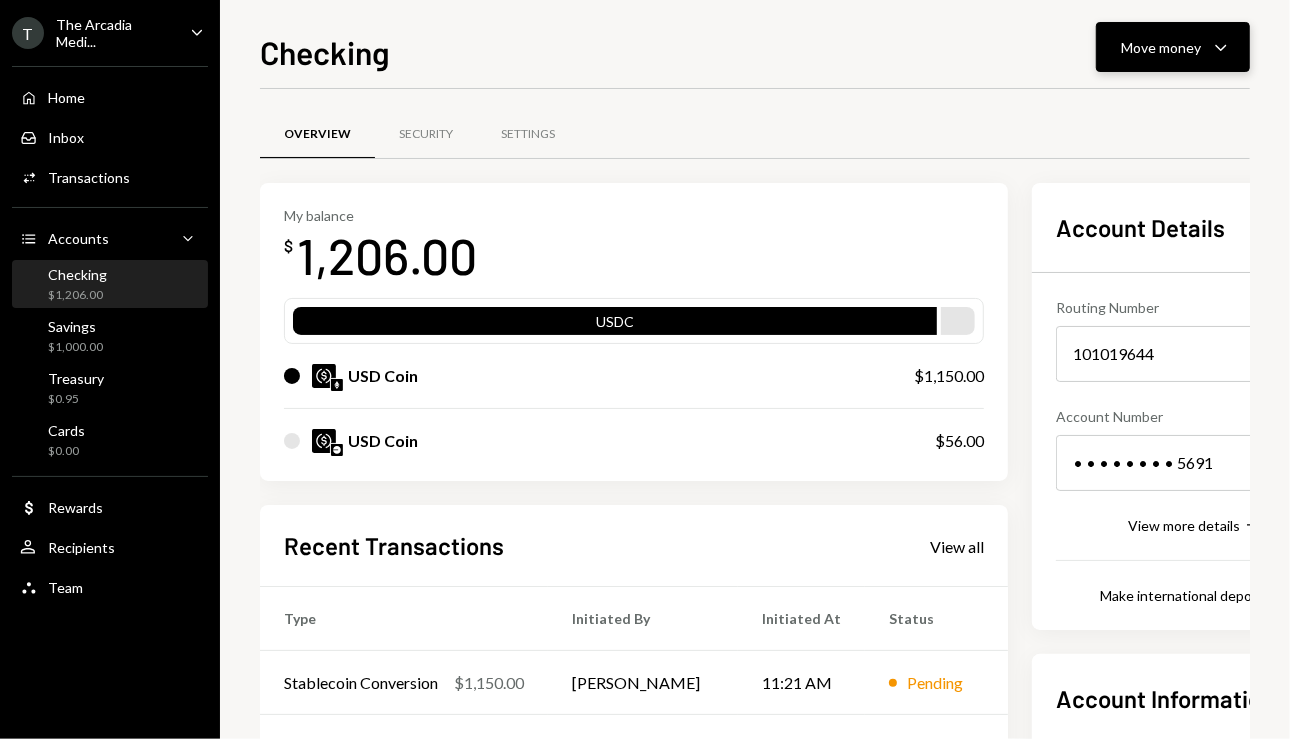 click on "Move money" at bounding box center (1161, 47) 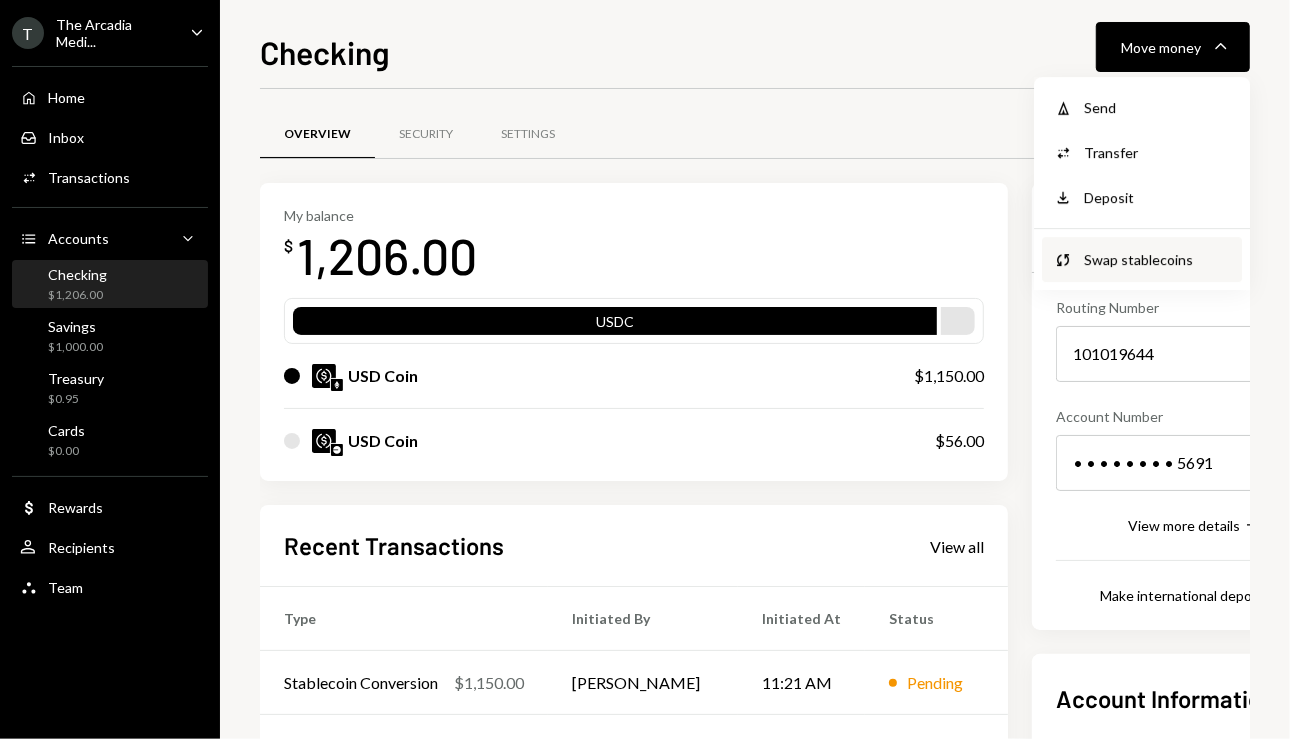 click on "Swap Swap stablecoins" at bounding box center (1142, 259) 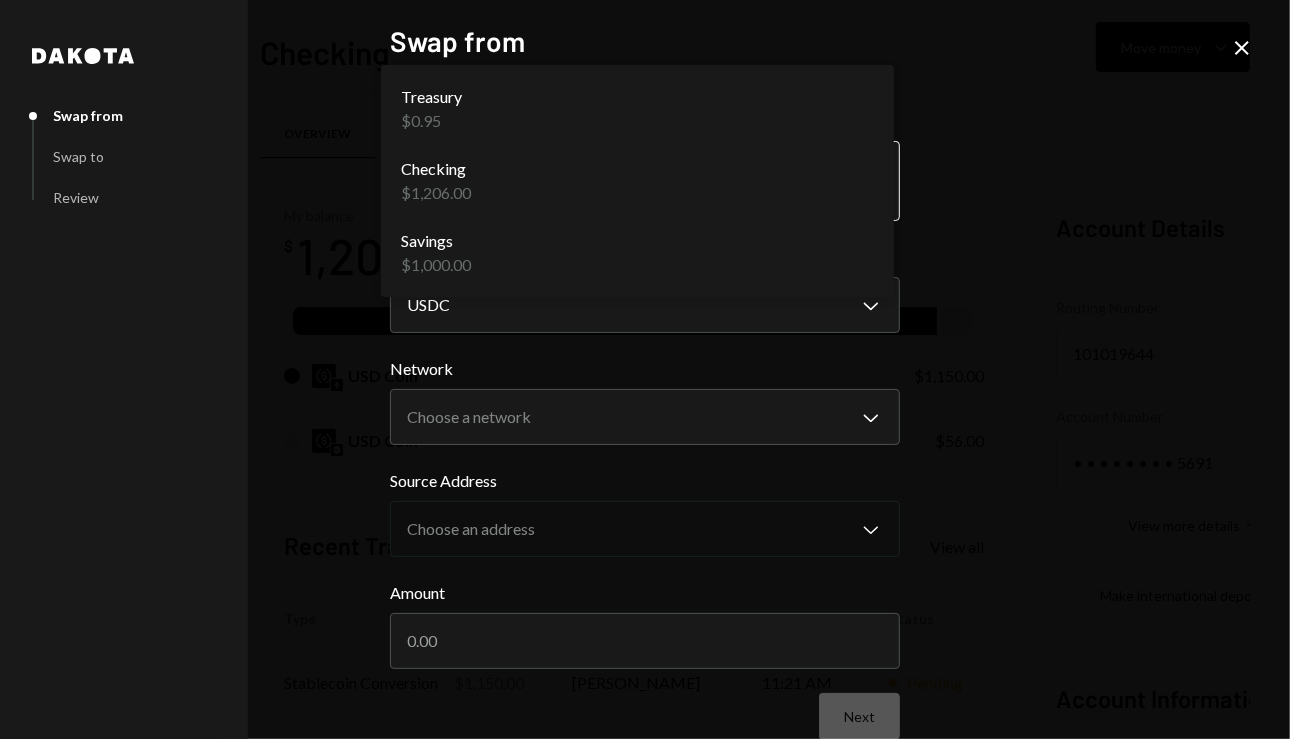 click on "T The Arcadia Medi... Caret Down Home Home Inbox Inbox Activities Transactions Accounts Accounts Caret Down Checking $1,206.00 Savings $1,000.00 Treasury $0.95 Cards $0.00 Dollar Rewards User Recipients Team Team Checking Move money Caret Down Overview Security Settings My balance $ 1,206.00 USDC USD Coin $1,150.00 USD Coin $56.00 Recent Transactions View all Type Initiated By Initiated At Status Stablecoin Conversion $1,150.00 Rasikh Morani 11:21 AM Pending Withdrawal 9,000  USDC Rasikh Morani 07/07/2025 Completed Deposit 3,000  USDC 0x4c2c...A200B8 Copy 07/07/2025 Completed Deposit 6,056  USDC 0x4c2c...A200B8 Copy 07/07/2025 Completed Deposit 1,150  USDC 0xc787...454b17 Copy 07/07/2025 Completed Account Details Routing Number 101019644 Copy Account Number • • • • • • • •  5691 Show Copy View more details Right Arrow Make international deposit Right Arrow Account Information Money in (last 30 days) Up Right Arrow $16,307.00 Money out (last 30 days) Down Right Arrow $24,202.00 Right Arrow USDC" at bounding box center [645, 369] 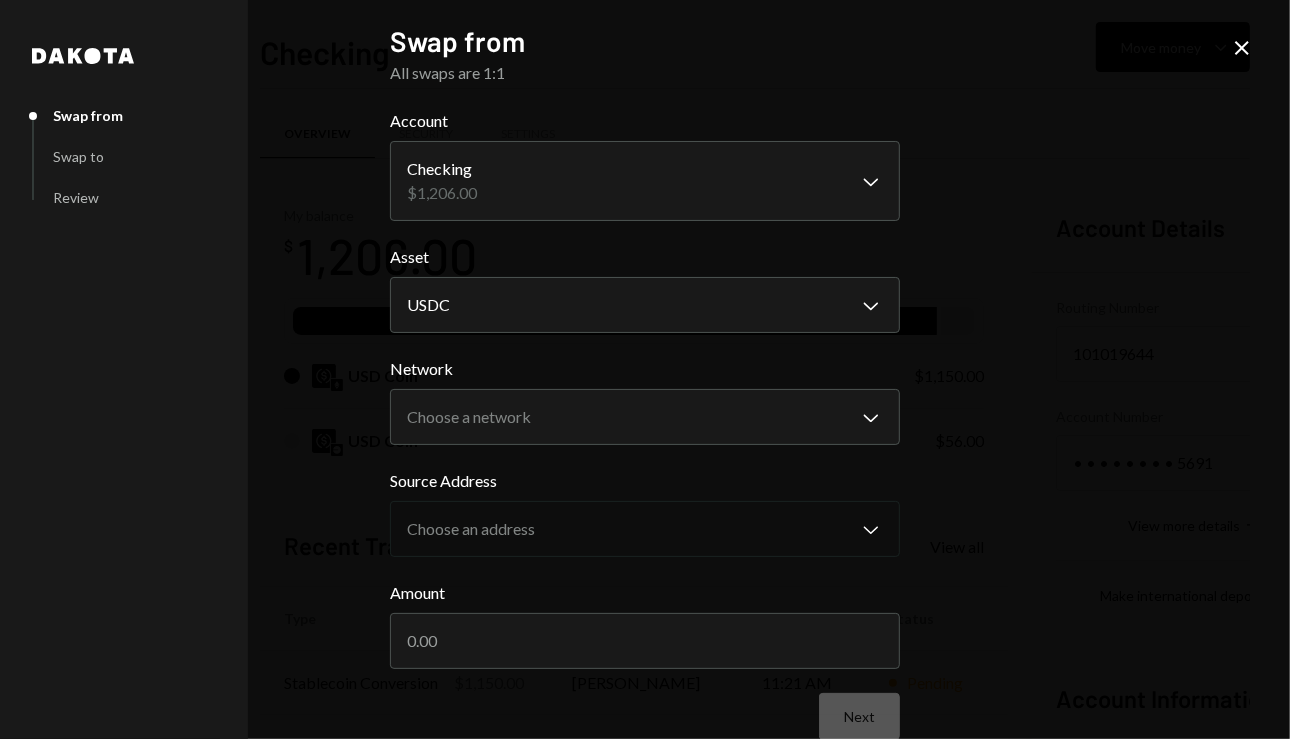 click on "T The Arcadia Medi... Caret Down Home Home Inbox Inbox Activities Transactions Accounts Accounts Caret Down Checking $1,206.00 Savings $1,000.00 Treasury $0.95 Cards $0.00 Dollar Rewards User Recipients Team Team Checking Move money Caret Down Overview Security Settings My balance $ 1,206.00 USDC USD Coin $1,150.00 USD Coin $56.00 Recent Transactions View all Type Initiated By Initiated At Status Stablecoin Conversion $1,150.00 Rasikh Morani 11:21 AM Pending Withdrawal 9,000  USDC Rasikh Morani 07/07/2025 Completed Deposit 3,000  USDC 0x4c2c...A200B8 Copy 07/07/2025 Completed Deposit 6,056  USDC 0x4c2c...A200B8 Copy 07/07/2025 Completed Deposit 1,150  USDC 0xc787...454b17 Copy 07/07/2025 Completed Account Details Routing Number 101019644 Copy Account Number • • • • • • • •  5691 Show Copy View more details Right Arrow Make international deposit Right Arrow Account Information Money in (last 30 days) Up Right Arrow $16,307.00 Money out (last 30 days) Down Right Arrow $24,202.00 Right Arrow USDC" at bounding box center [645, 369] 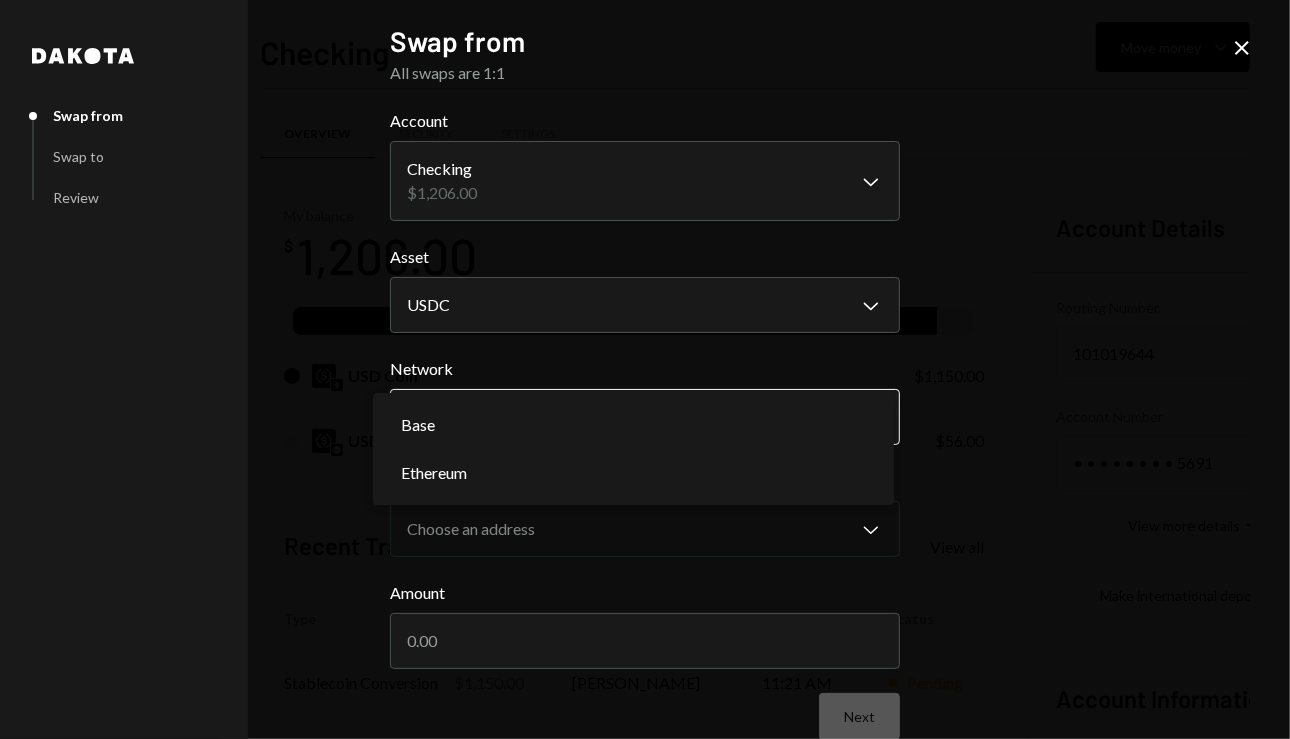 click on "T The Arcadia Medi... Caret Down Home Home Inbox Inbox Activities Transactions Accounts Accounts Caret Down Checking $1,206.00 Savings $1,000.00 Treasury $0.95 Cards $0.00 Dollar Rewards User Recipients Team Team Checking Move money Caret Down Overview Security Settings My balance $ 1,206.00 USDC USD Coin $1,150.00 USD Coin $56.00 Recent Transactions View all Type Initiated By Initiated At Status Stablecoin Conversion $1,150.00 Rasikh Morani 11:21 AM Pending Withdrawal 9,000  USDC Rasikh Morani 07/07/2025 Completed Deposit 3,000  USDC 0x4c2c...A200B8 Copy 07/07/2025 Completed Deposit 6,056  USDC 0x4c2c...A200B8 Copy 07/07/2025 Completed Deposit 1,150  USDC 0xc787...454b17 Copy 07/07/2025 Completed Account Details Routing Number 101019644 Copy Account Number • • • • • • • •  5691 Show Copy View more details Right Arrow Make international deposit Right Arrow Account Information Money in (last 30 days) Up Right Arrow $16,307.00 Money out (last 30 days) Down Right Arrow $24,202.00 Right Arrow USDC" at bounding box center [645, 369] 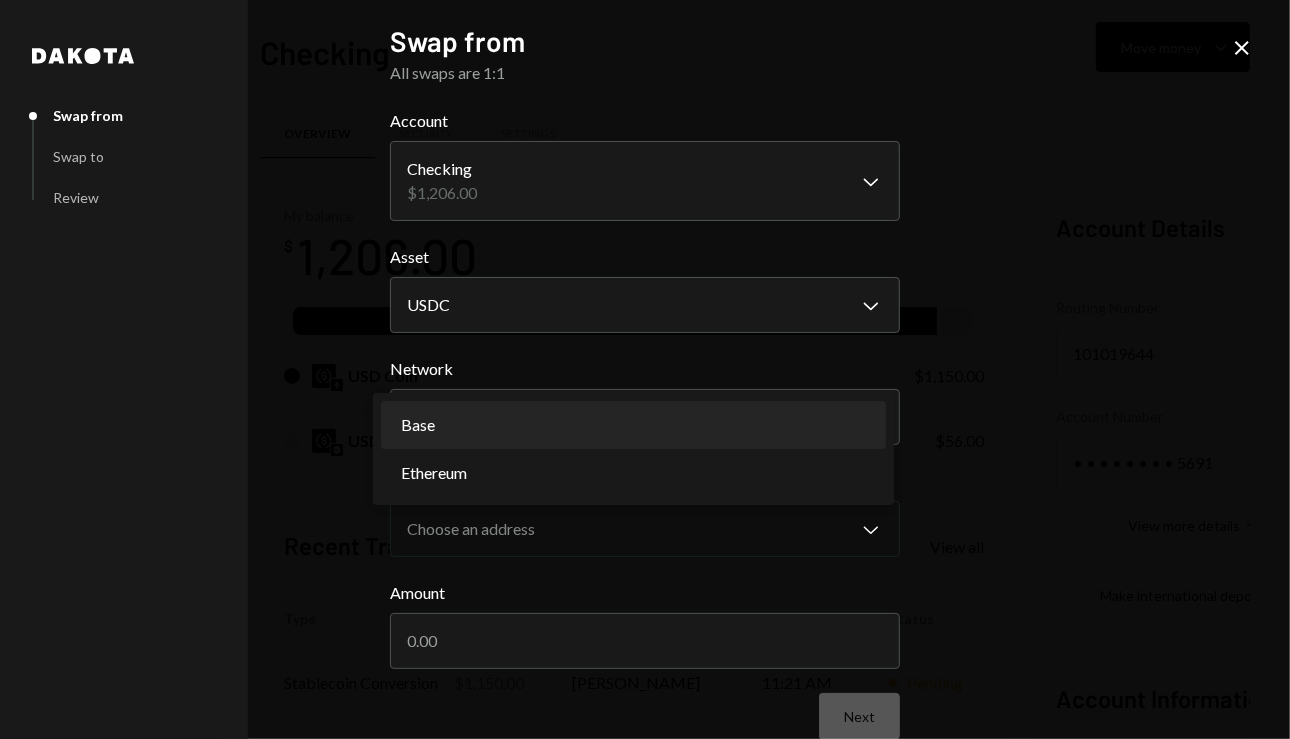 select on "**********" 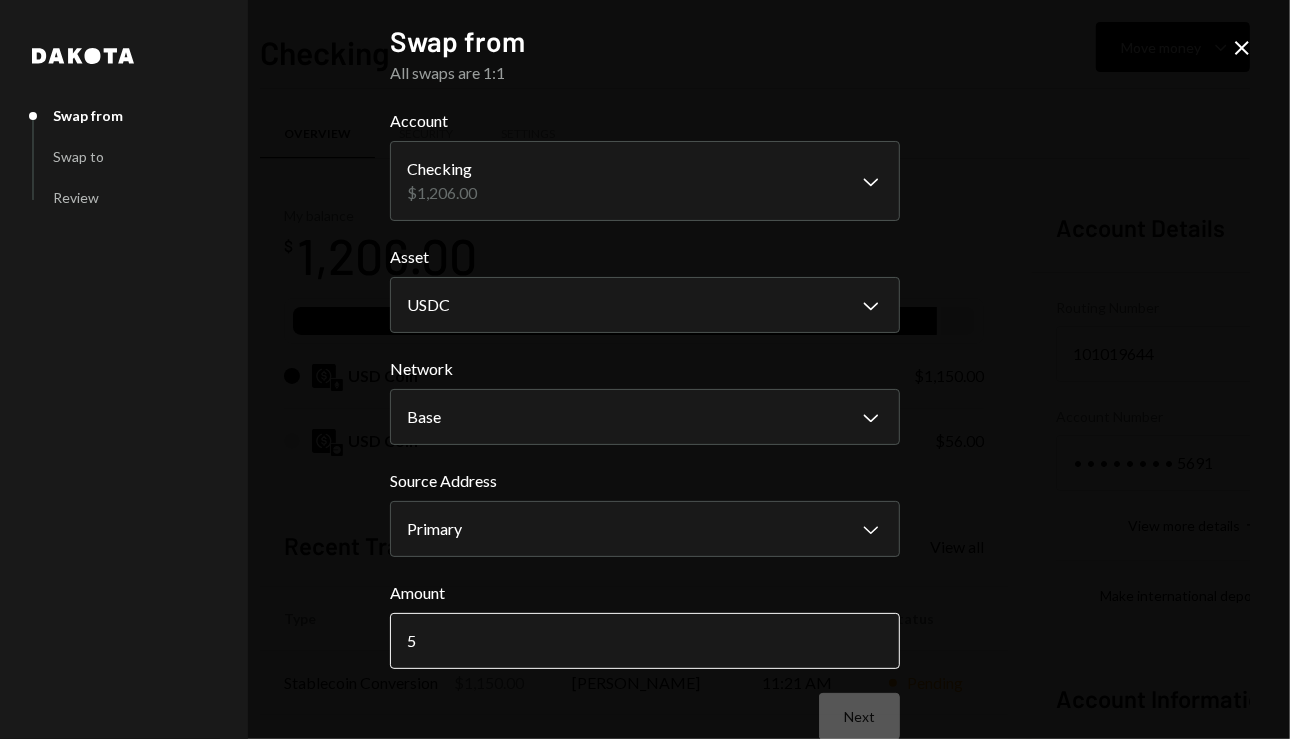click on "5" at bounding box center [645, 641] 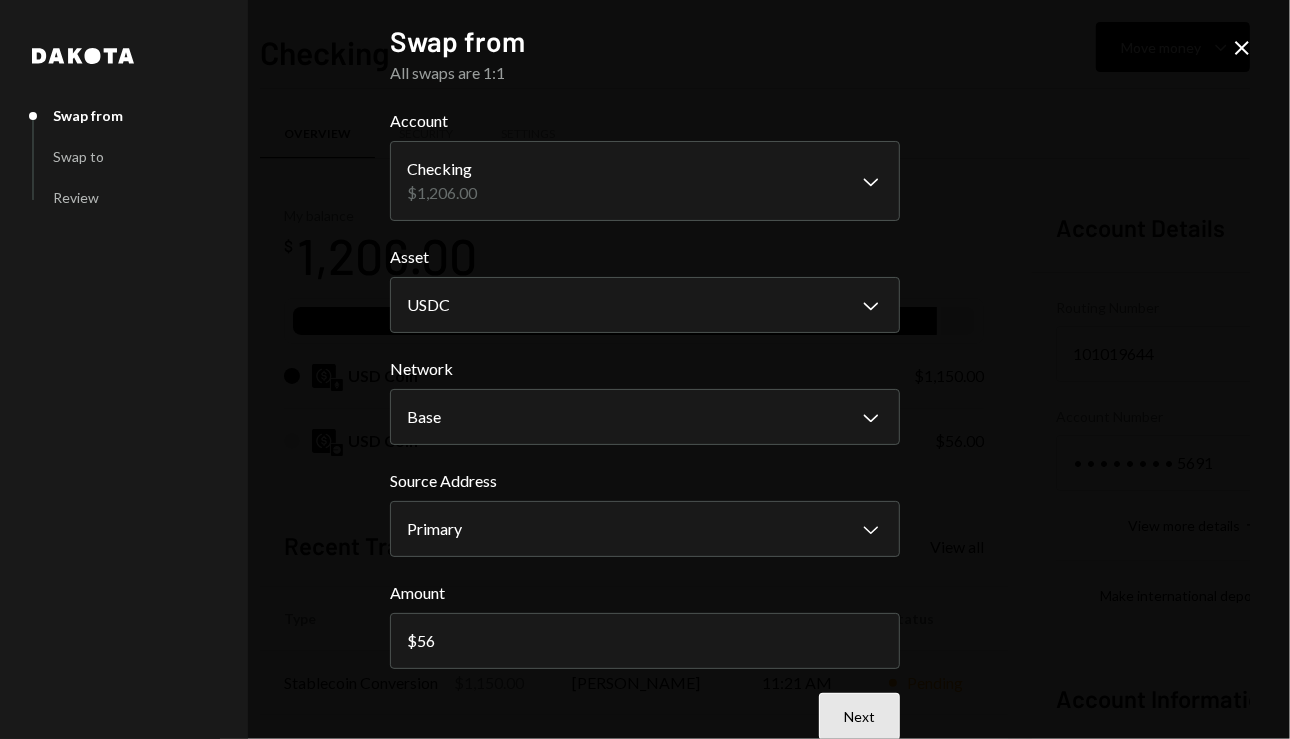 type on "56" 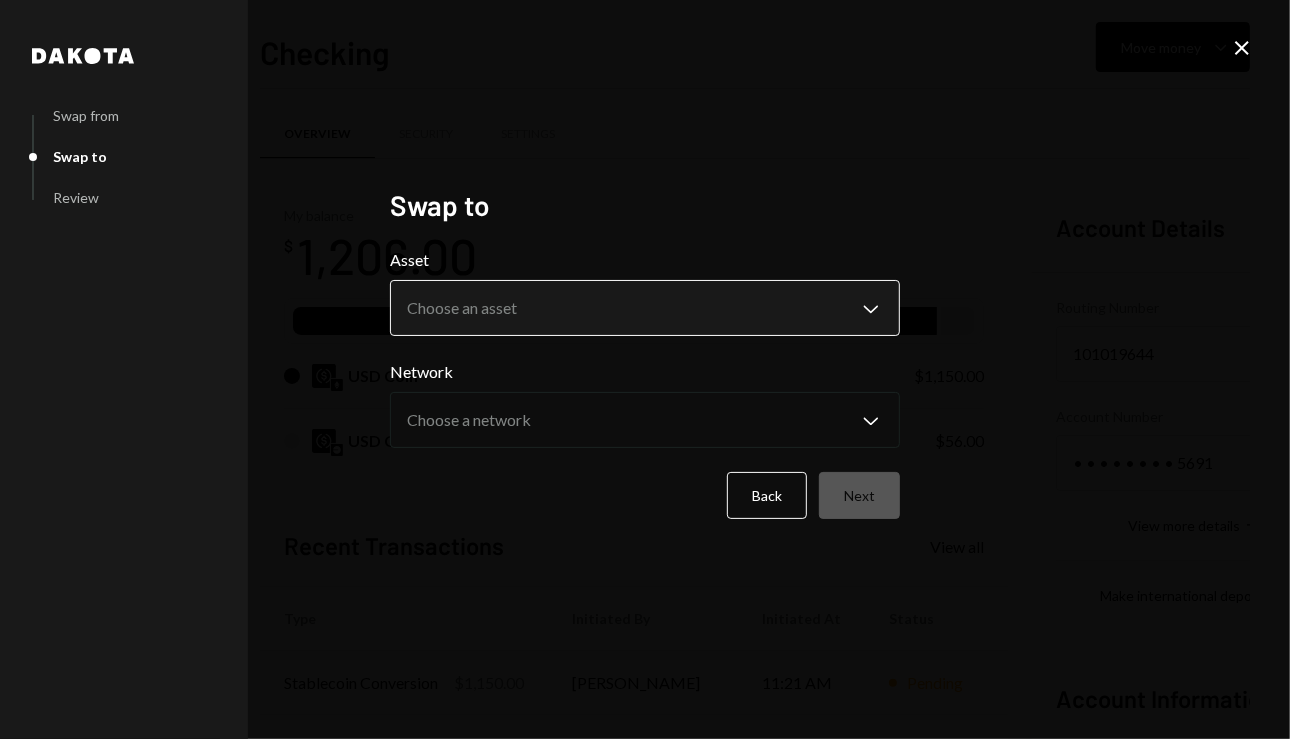 click on "T The Arcadia Medi... Caret Down Home Home Inbox Inbox Activities Transactions Accounts Accounts Caret Down Checking $1,206.00 Savings $1,000.00 Treasury $0.95 Cards $0.00 Dollar Rewards User Recipients Team Team Checking Move money Caret Down Overview Security Settings My balance $ 1,206.00 USDC USD Coin $1,150.00 USD Coin $56.00 Recent Transactions View all Type Initiated By Initiated At Status Stablecoin Conversion $1,150.00 Rasikh Morani 11:21 AM Pending Withdrawal 9,000  USDC Rasikh Morani 07/07/2025 Completed Deposit 3,000  USDC 0x4c2c...A200B8 Copy 07/07/2025 Completed Deposit 6,056  USDC 0x4c2c...A200B8 Copy 07/07/2025 Completed Deposit 1,150  USDC 0xc787...454b17 Copy 07/07/2025 Completed Account Details Routing Number 101019644 Copy Account Number • • • • • • • •  5691 Show Copy View more details Right Arrow Make international deposit Right Arrow Account Information Money in (last 30 days) Up Right Arrow $16,307.00 Money out (last 30 days) Down Right Arrow $24,202.00 Right Arrow Back" at bounding box center (645, 369) 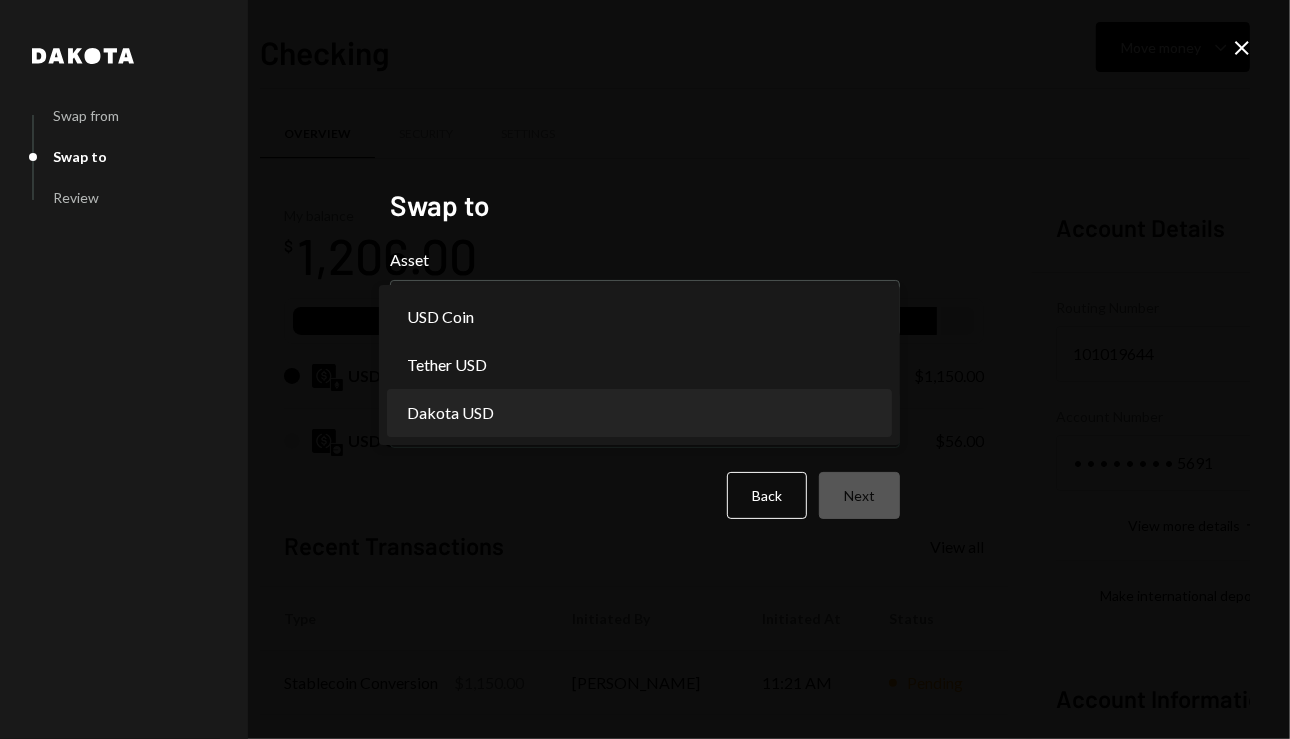 select on "*****" 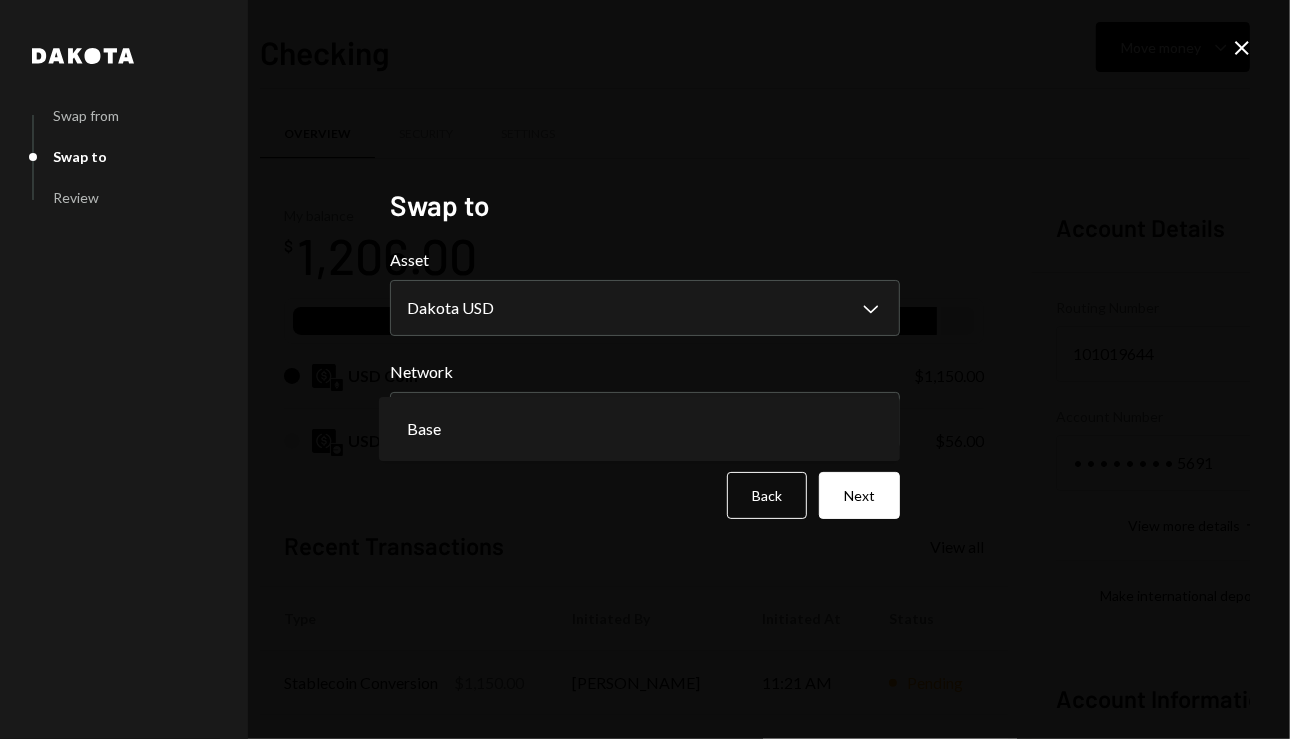 click on "T The Arcadia Medi... Caret Down Home Home Inbox Inbox Activities Transactions Accounts Accounts Caret Down Checking $1,206.00 Savings $1,000.00 Treasury $0.95 Cards $0.00 Dollar Rewards User Recipients Team Team Checking Move money Caret Down Overview Security Settings My balance $ 1,206.00 USDC USD Coin $1,150.00 USD Coin $56.00 Recent Transactions View all Type Initiated By Initiated At Status Stablecoin Conversion $1,150.00 Rasikh Morani 11:21 AM Pending Withdrawal 9,000  USDC Rasikh Morani 07/07/2025 Completed Deposit 3,000  USDC 0x4c2c...A200B8 Copy 07/07/2025 Completed Deposit 6,056  USDC 0x4c2c...A200B8 Copy 07/07/2025 Completed Deposit 1,150  USDC 0xc787...454b17 Copy 07/07/2025 Completed Account Details Routing Number 101019644 Copy Account Number • • • • • • • •  5691 Show Copy View more details Right Arrow Make international deposit Right Arrow Account Information Money in (last 30 days) Up Right Arrow $16,307.00 Money out (last 30 days) Down Right Arrow $24,202.00 Right Arrow Base" at bounding box center [645, 369] 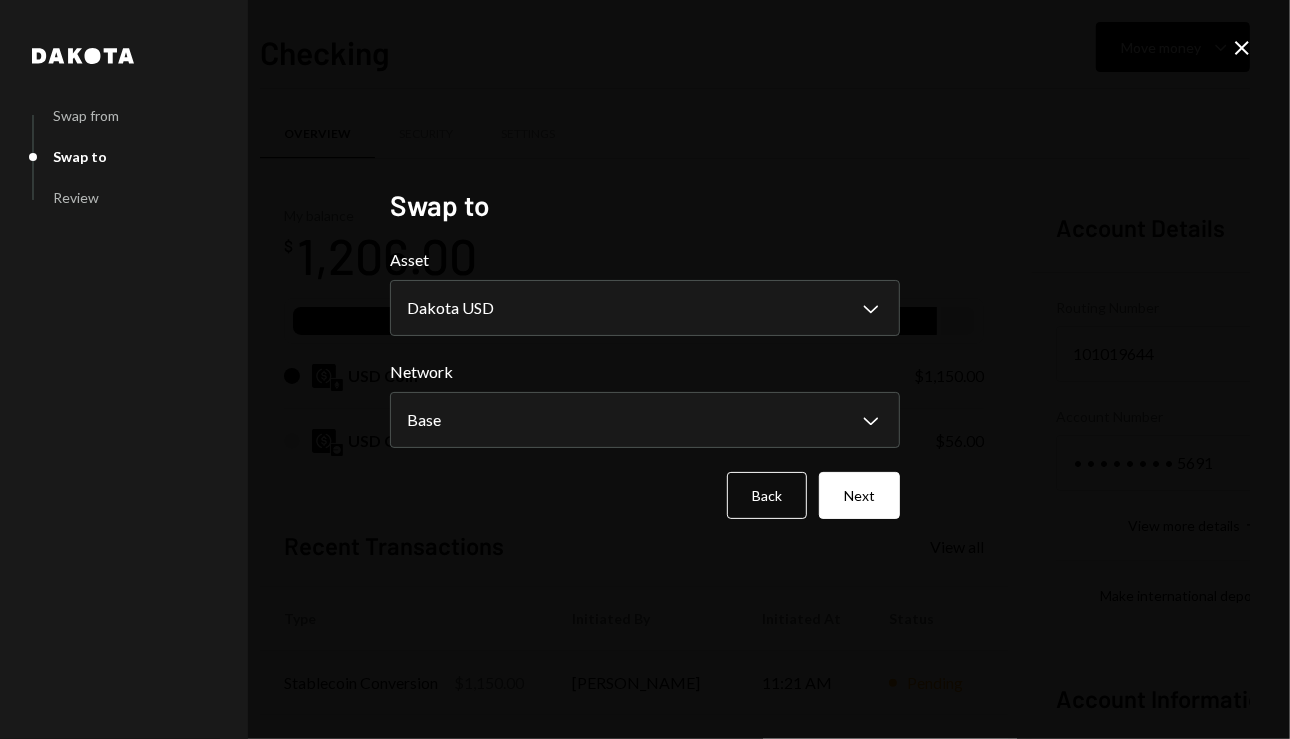 click on "Next" at bounding box center (859, 495) 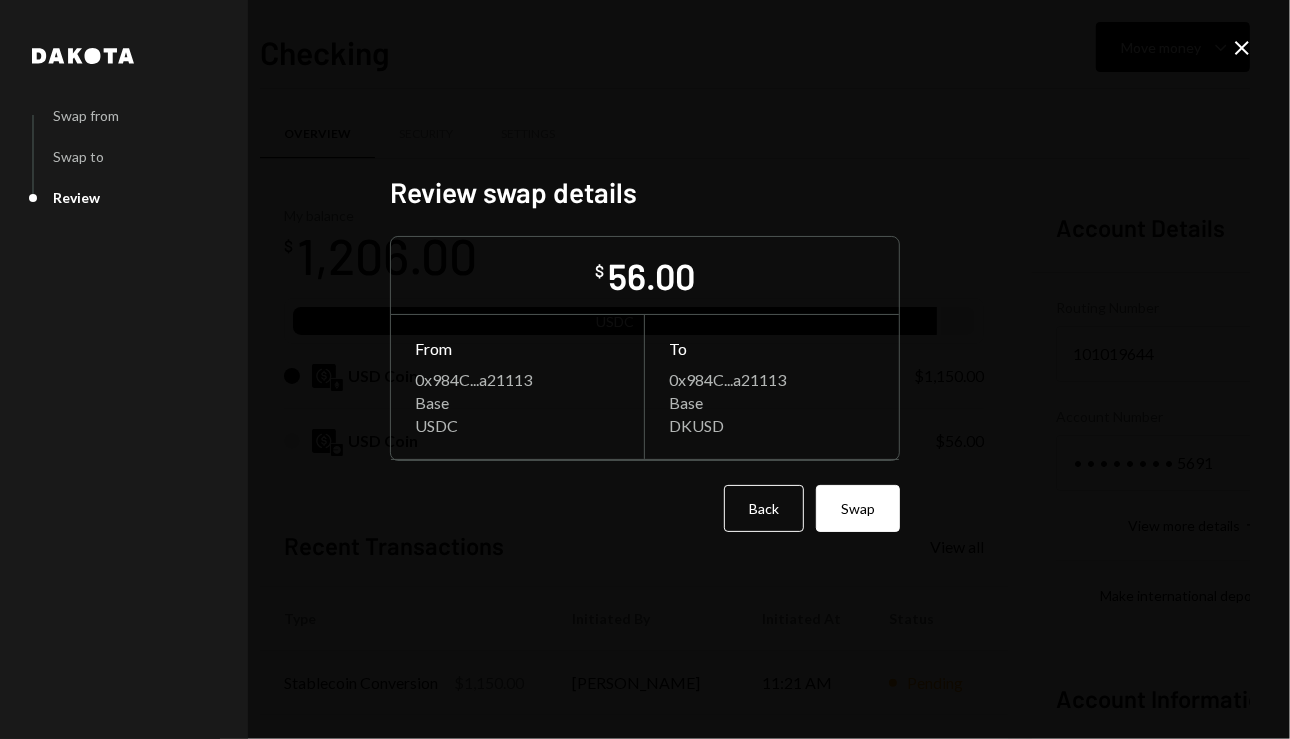click on "Swap" at bounding box center (858, 508) 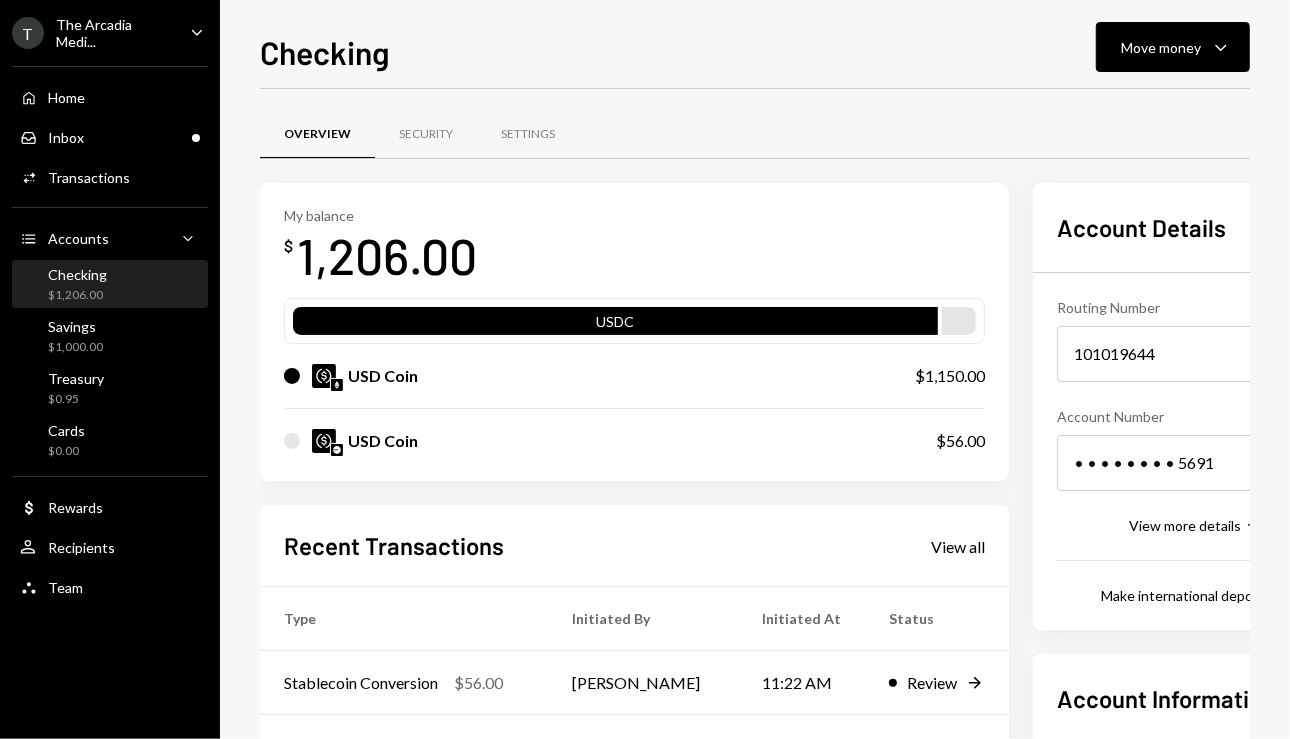 scroll, scrollTop: 186, scrollLeft: 0, axis: vertical 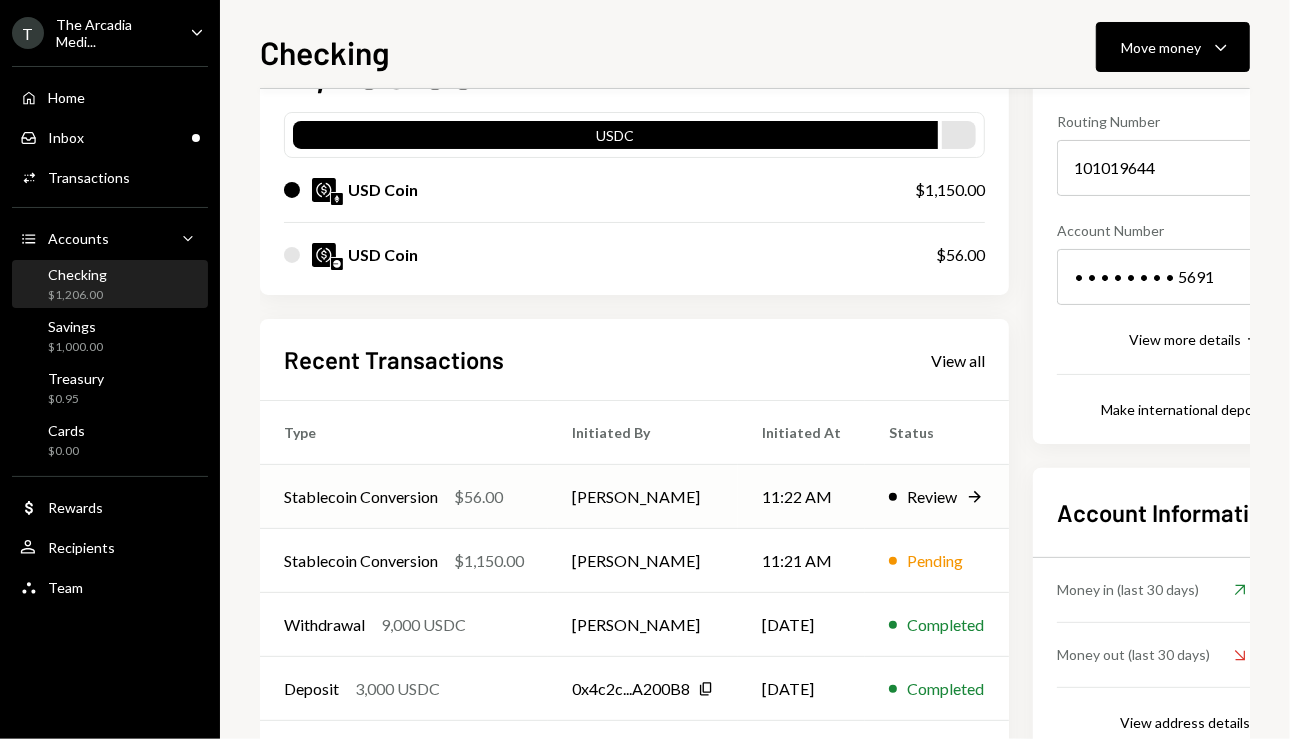 click on "11:22 AM" at bounding box center [801, 497] 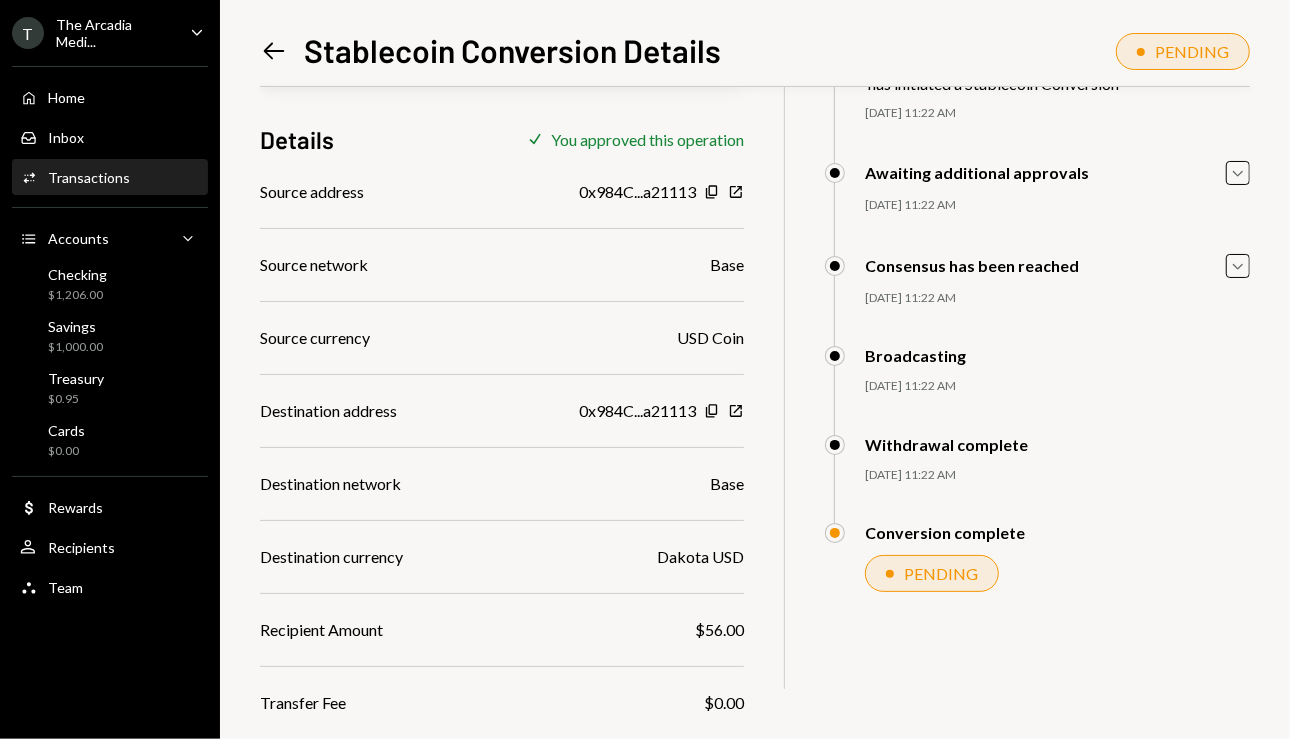 scroll, scrollTop: 185, scrollLeft: 0, axis: vertical 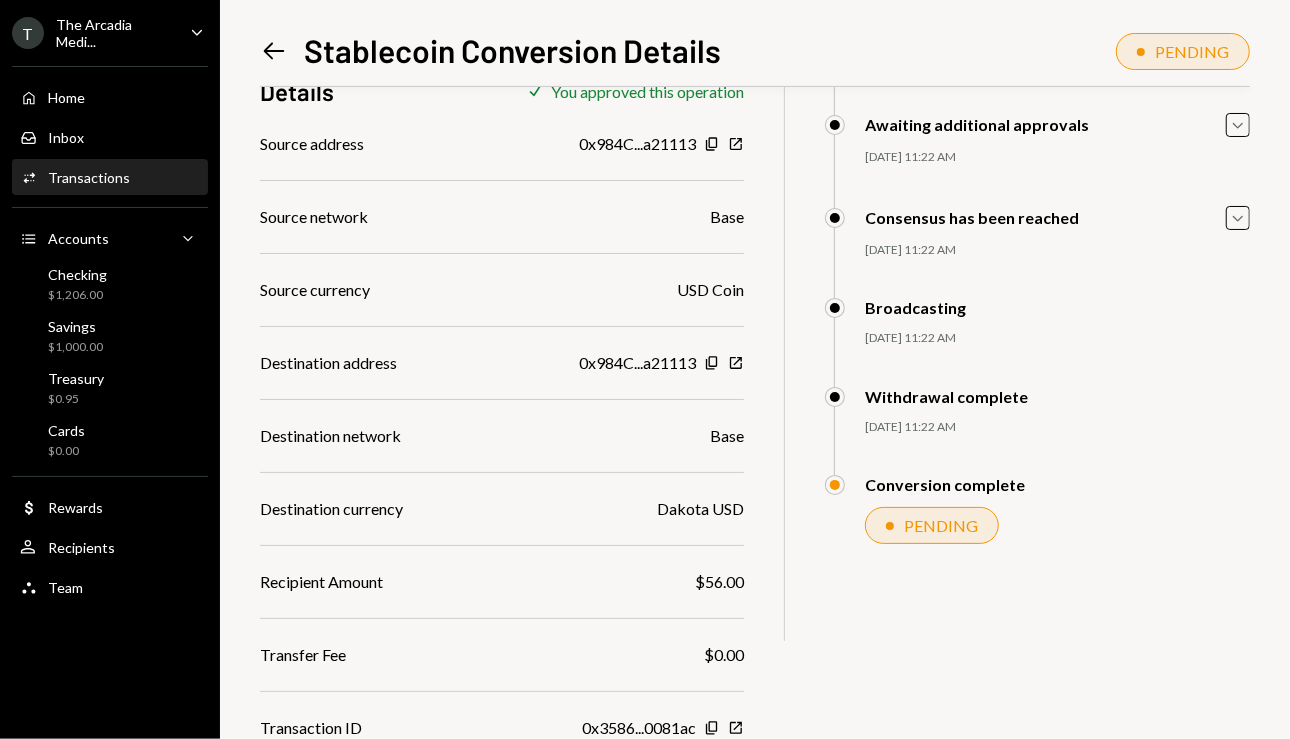 click on "Left Arrow" 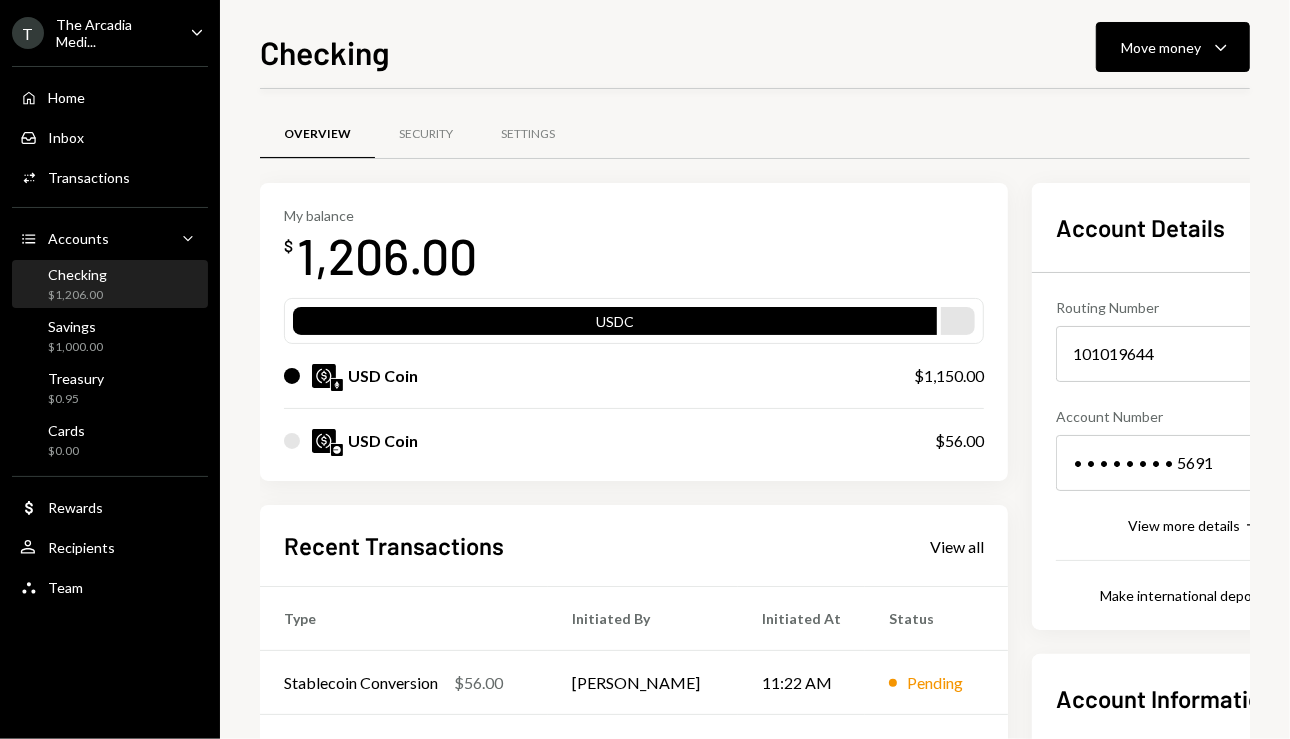 scroll, scrollTop: 86, scrollLeft: 0, axis: vertical 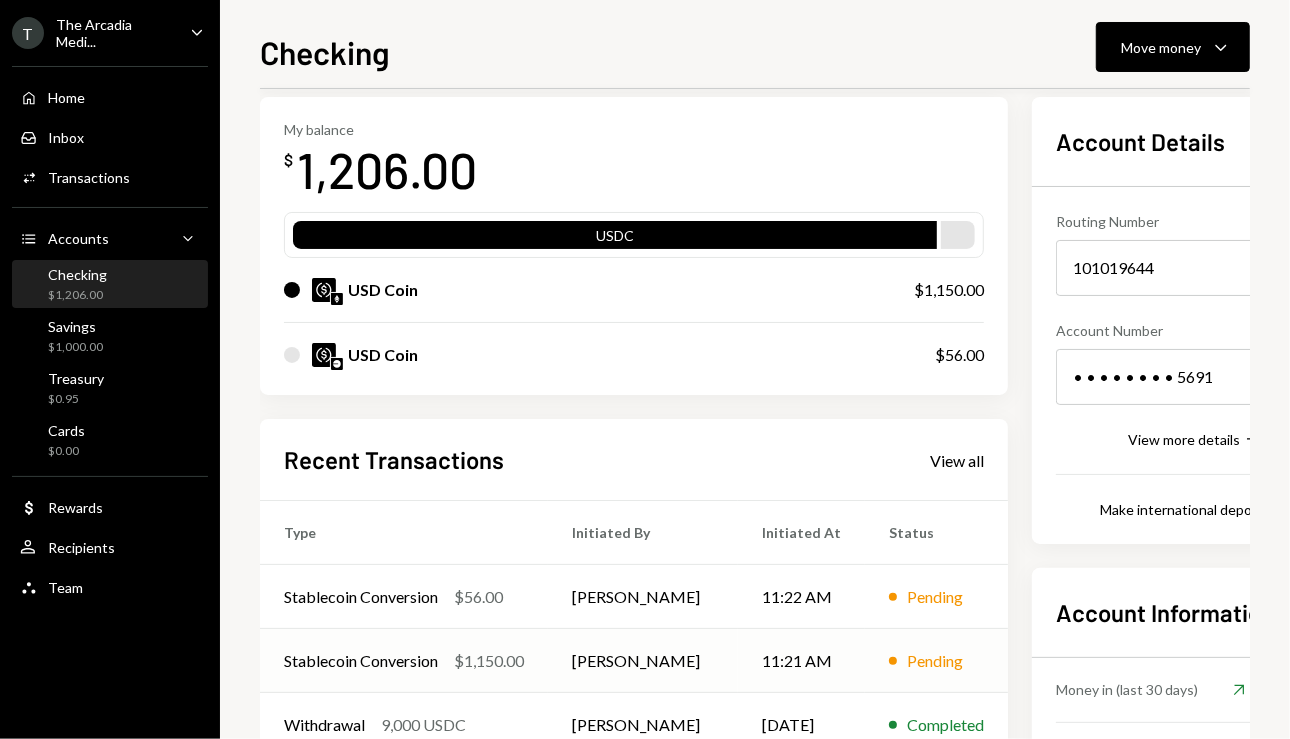 click on "Stablecoin Conversion $1,150.00" at bounding box center [404, 661] 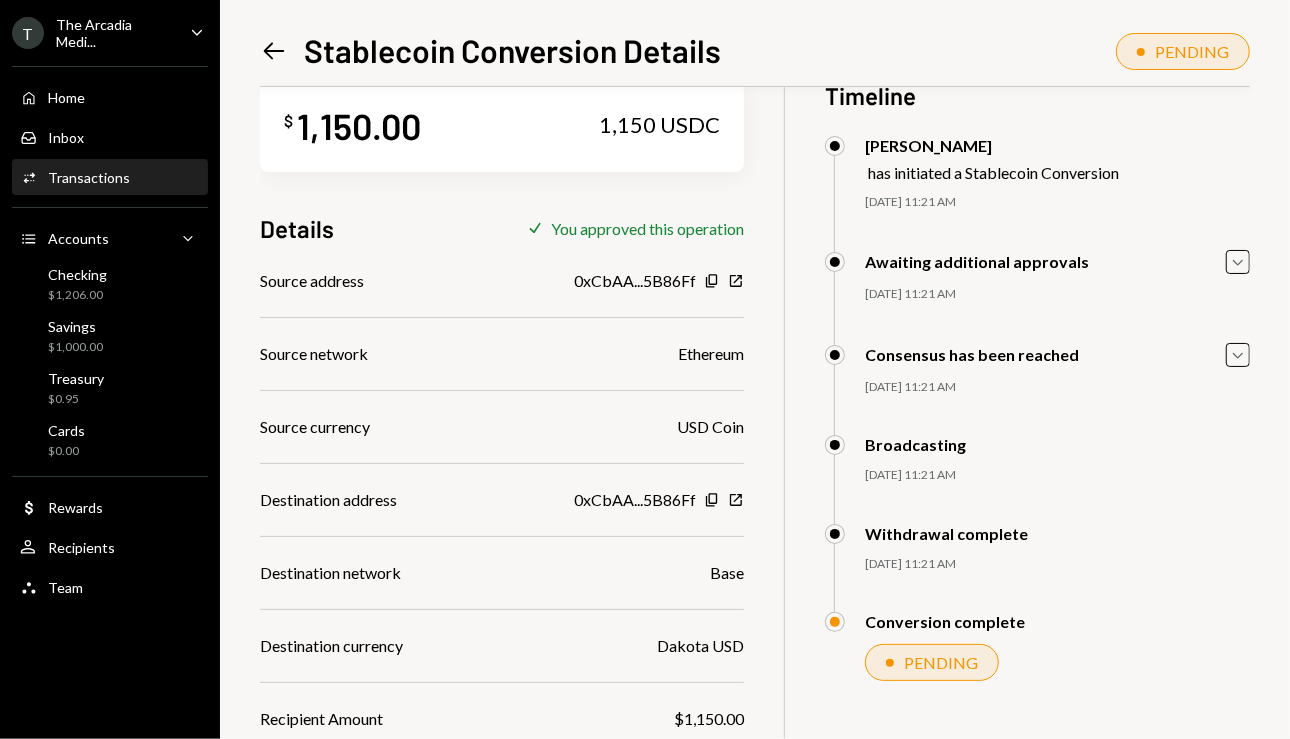 scroll, scrollTop: 49, scrollLeft: 0, axis: vertical 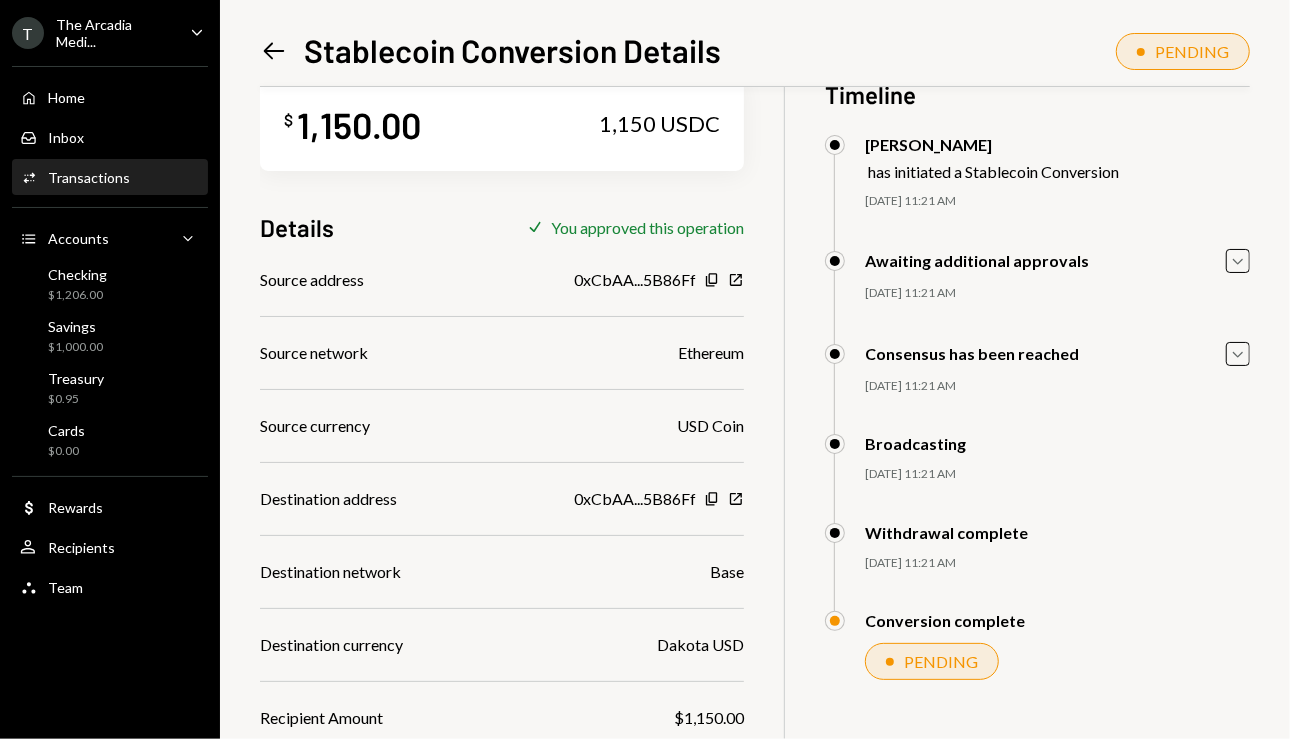 drag, startPoint x: 262, startPoint y: 69, endPoint x: 268, endPoint y: 53, distance: 17.088007 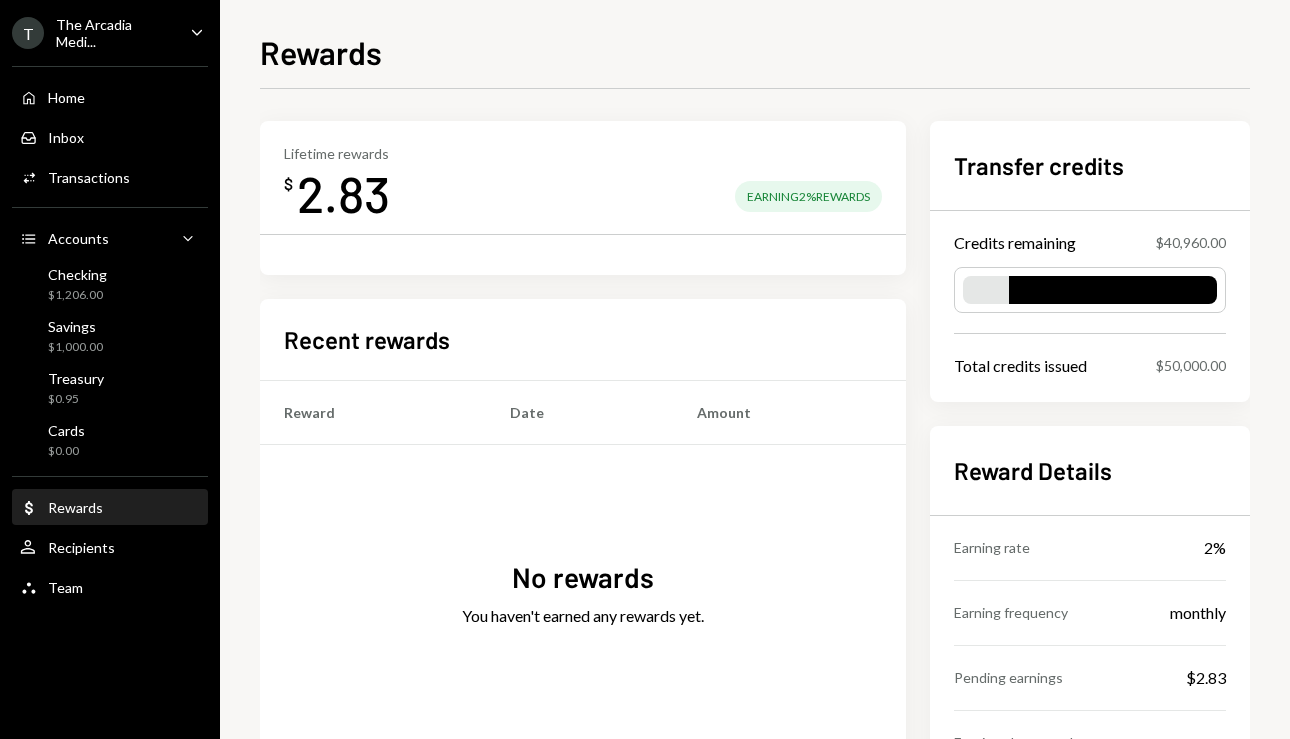 scroll, scrollTop: 0, scrollLeft: 0, axis: both 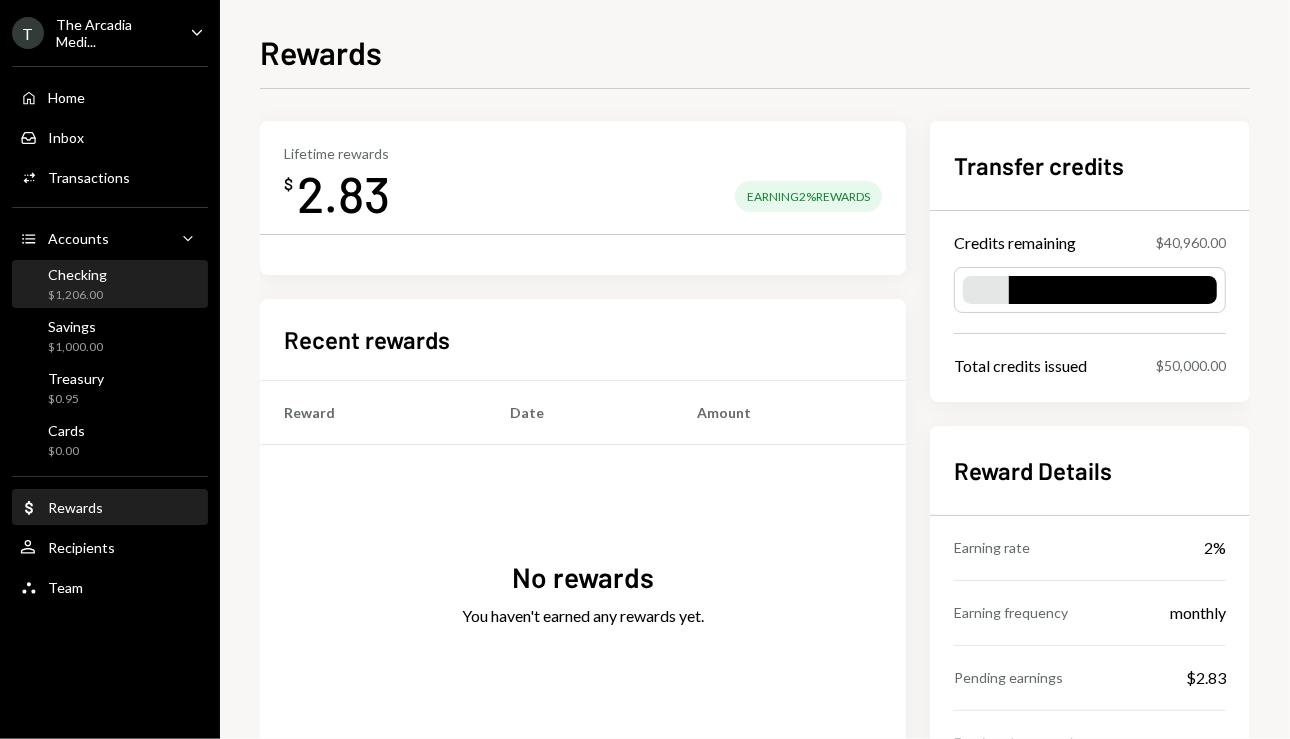 click on "Checking $1,206.00" at bounding box center (110, 285) 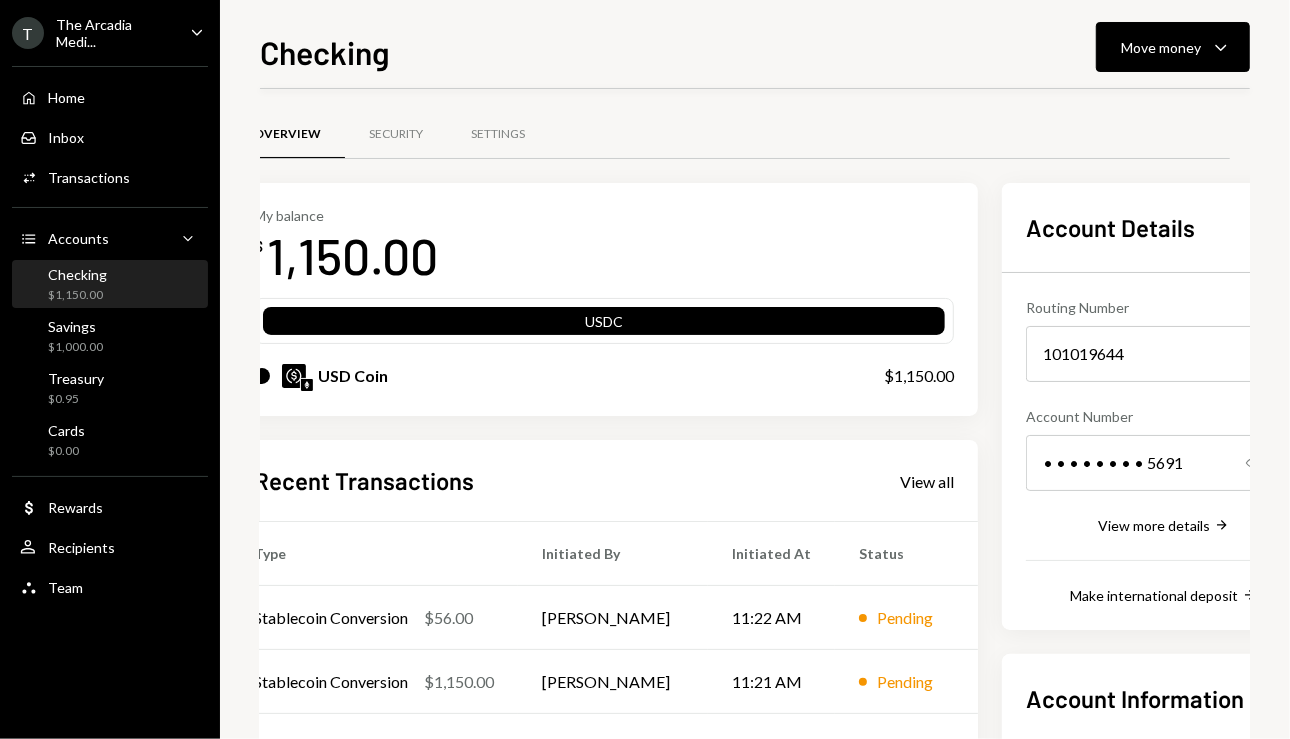 scroll, scrollTop: 0, scrollLeft: 34, axis: horizontal 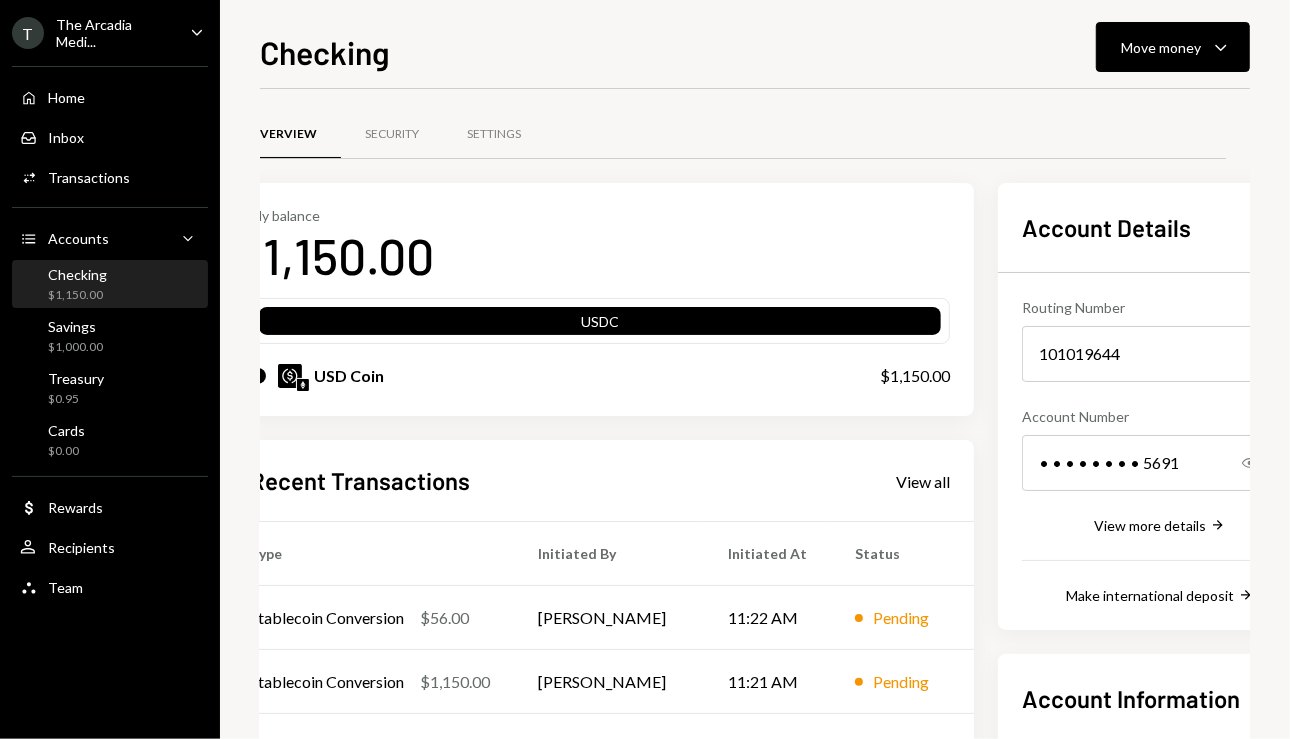 click on "USD Coin $1,150.00" at bounding box center [600, 376] 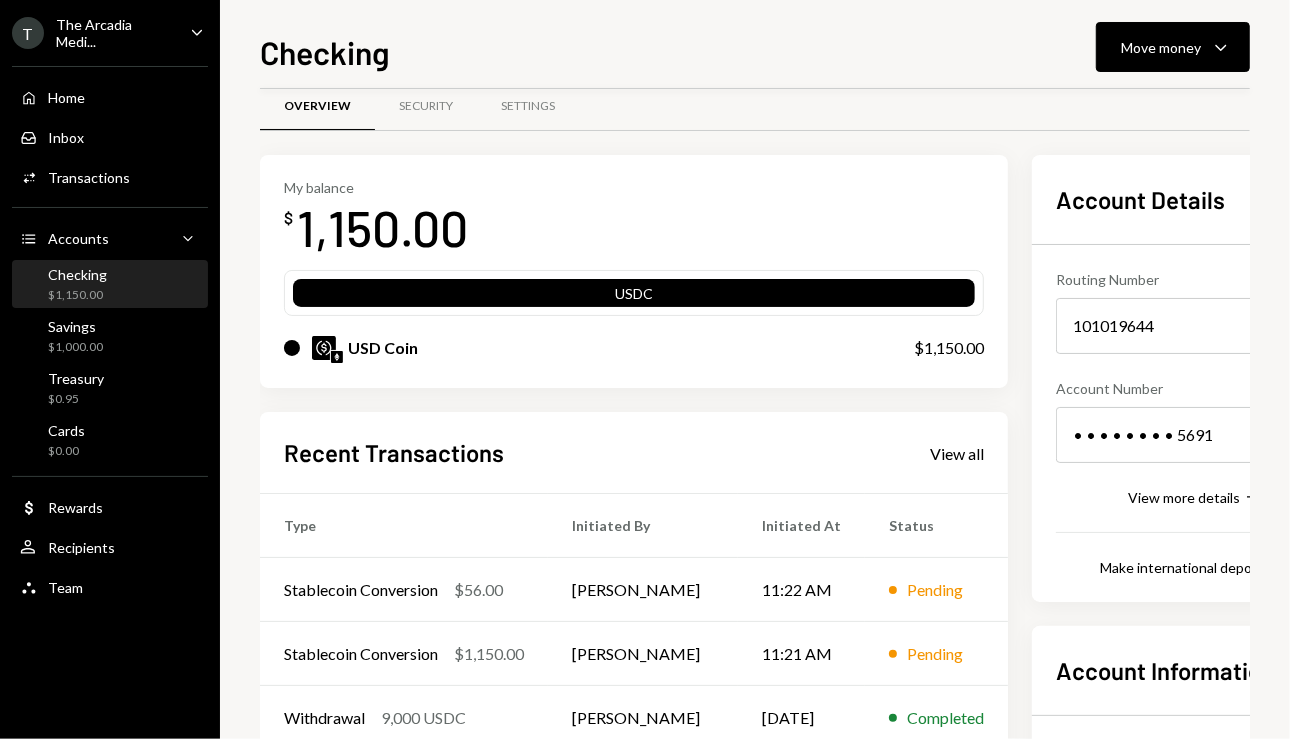 scroll, scrollTop: 30, scrollLeft: 0, axis: vertical 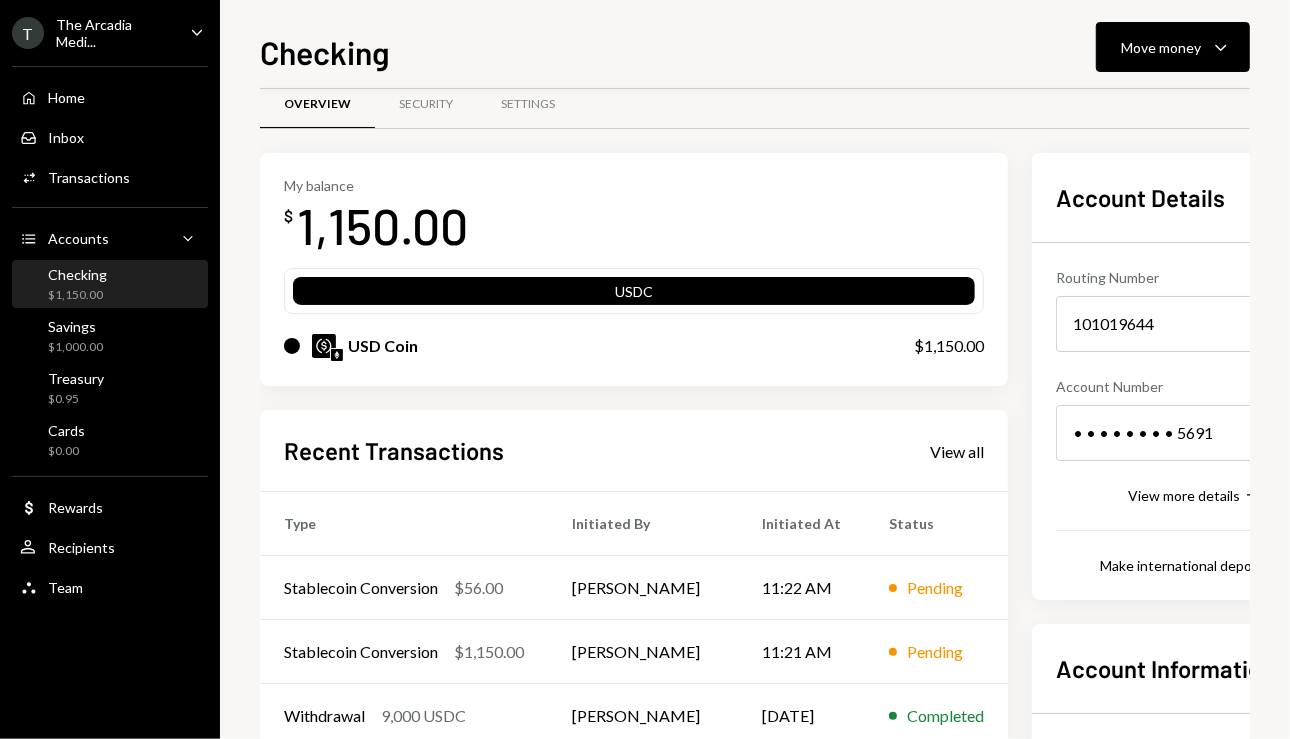 click on "USD Coin" at bounding box center (383, 346) 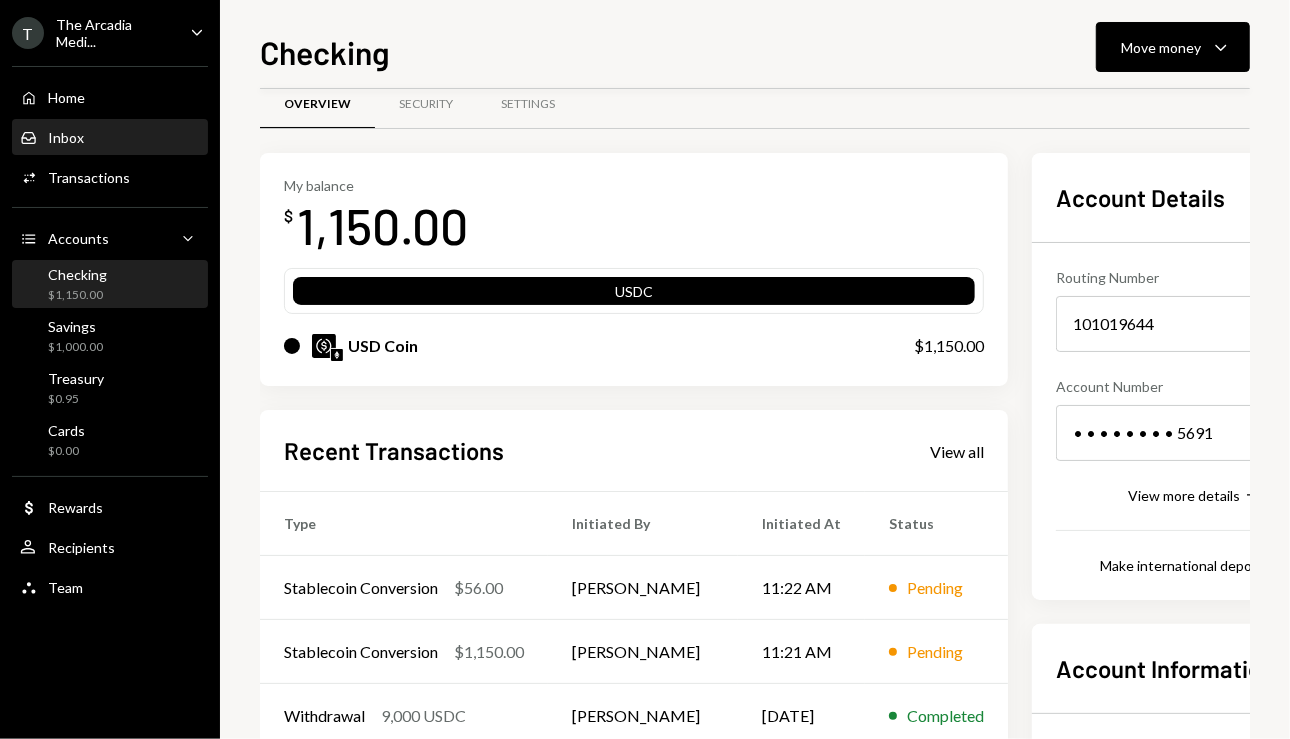 click on "Inbox Inbox" at bounding box center (110, 138) 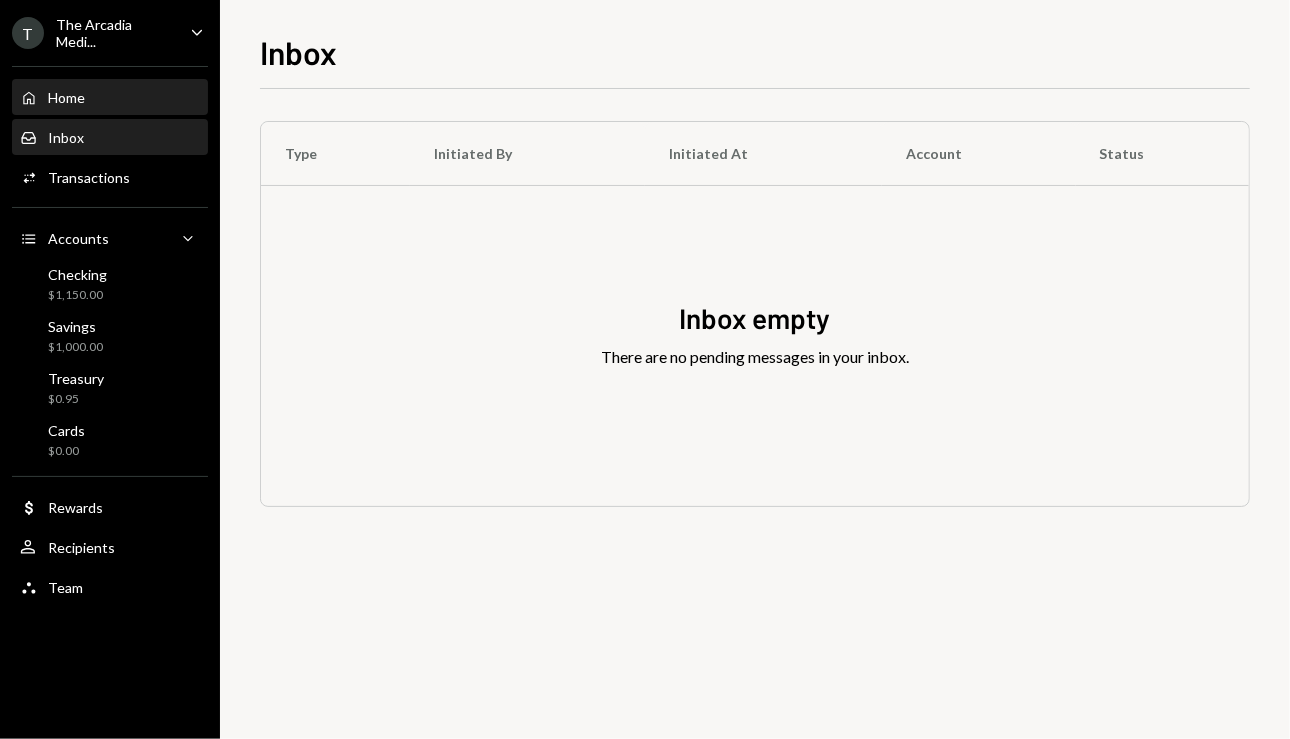 click on "Home Home" at bounding box center (110, 98) 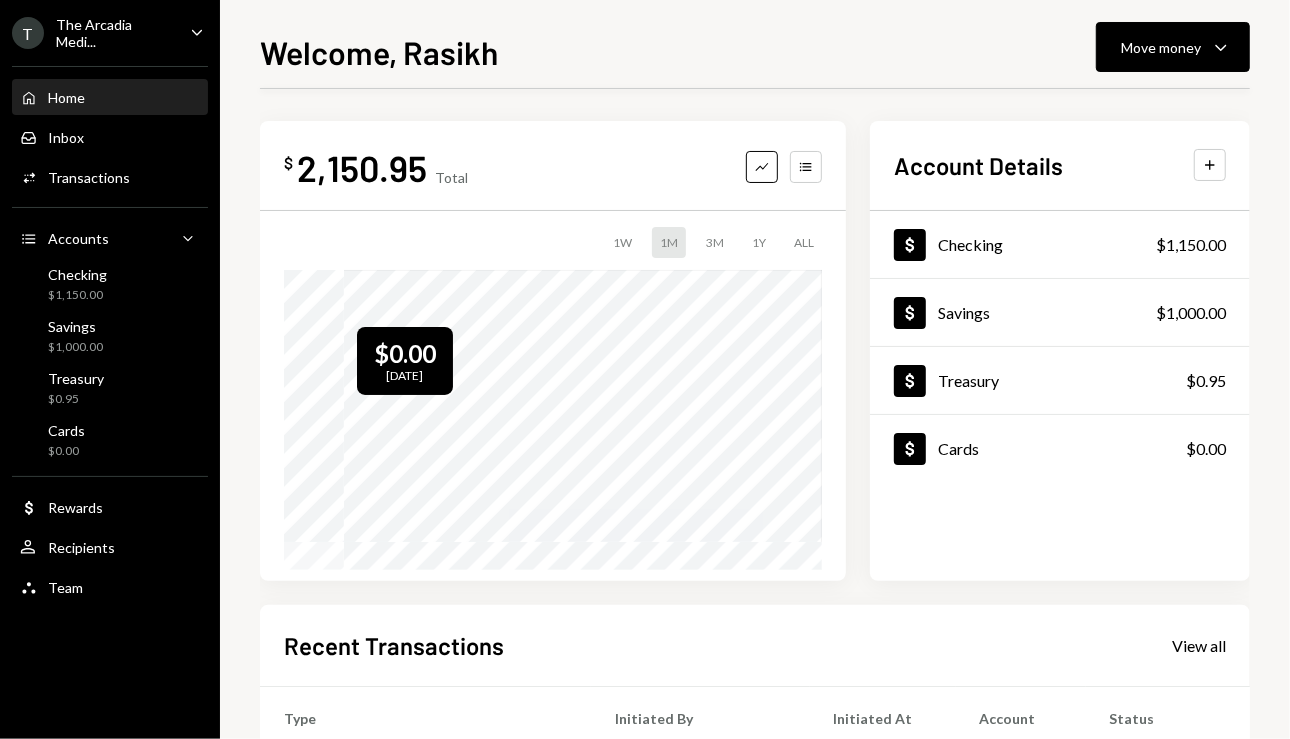 scroll, scrollTop: 246, scrollLeft: 0, axis: vertical 